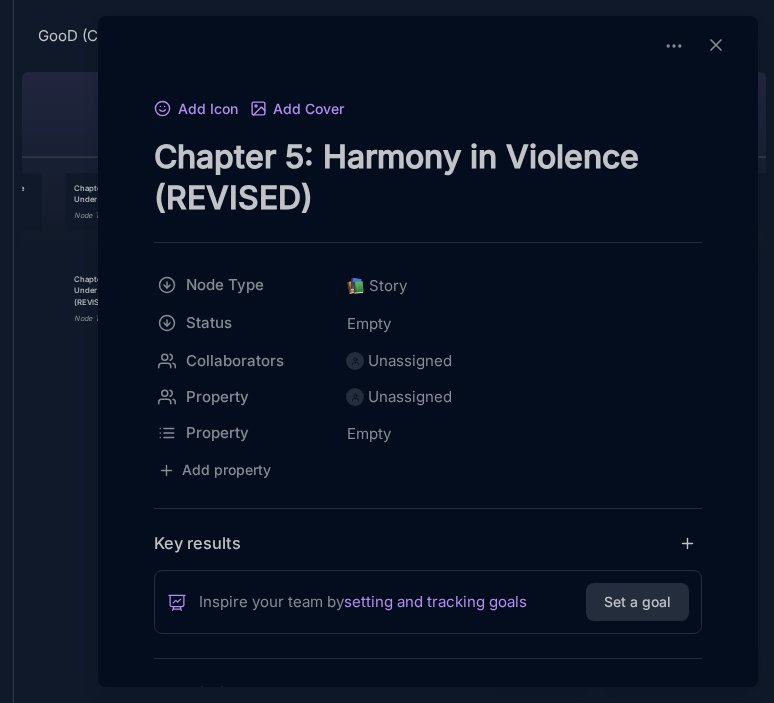 scroll, scrollTop: 0, scrollLeft: 0, axis: both 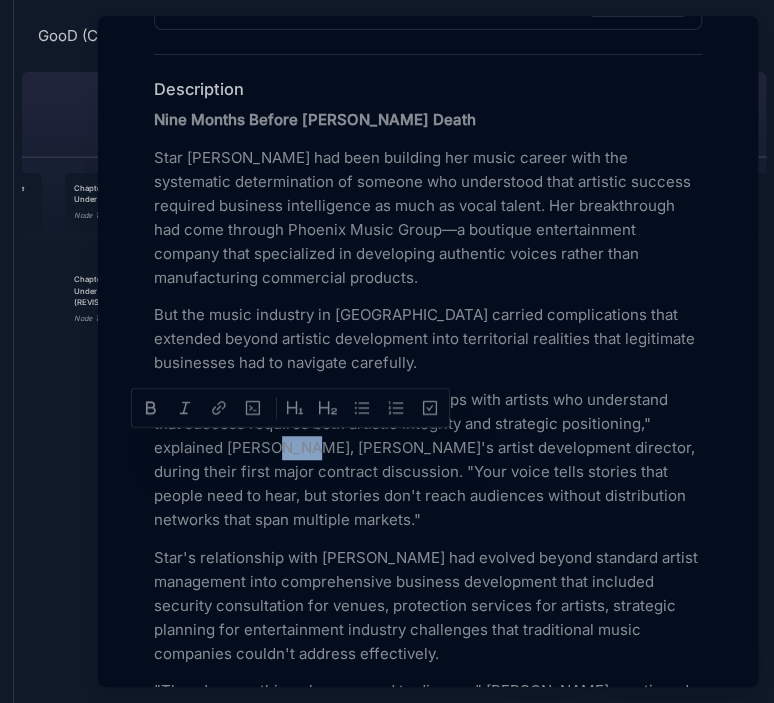 drag, startPoint x: 271, startPoint y: 443, endPoint x: 307, endPoint y: 448, distance: 36.345562 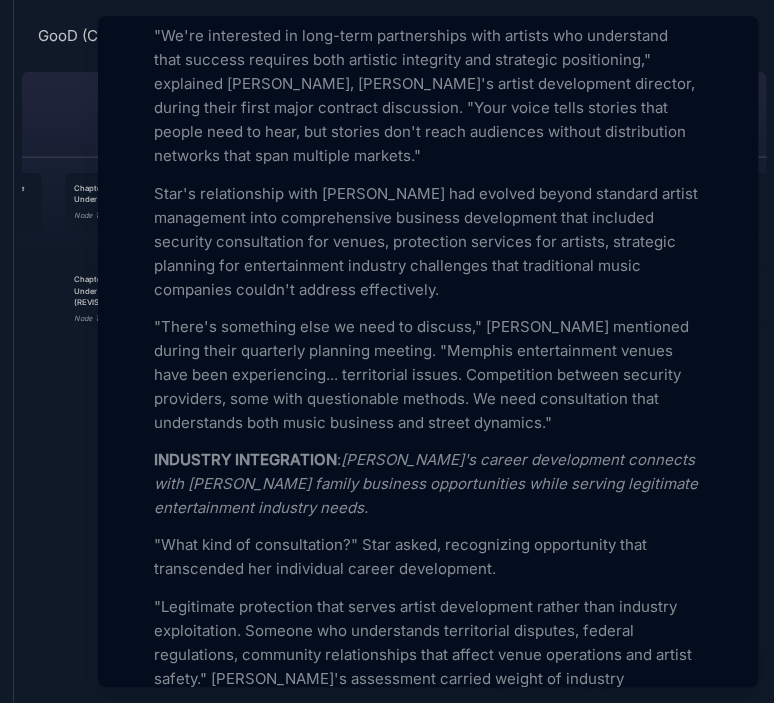scroll, scrollTop: 992, scrollLeft: 0, axis: vertical 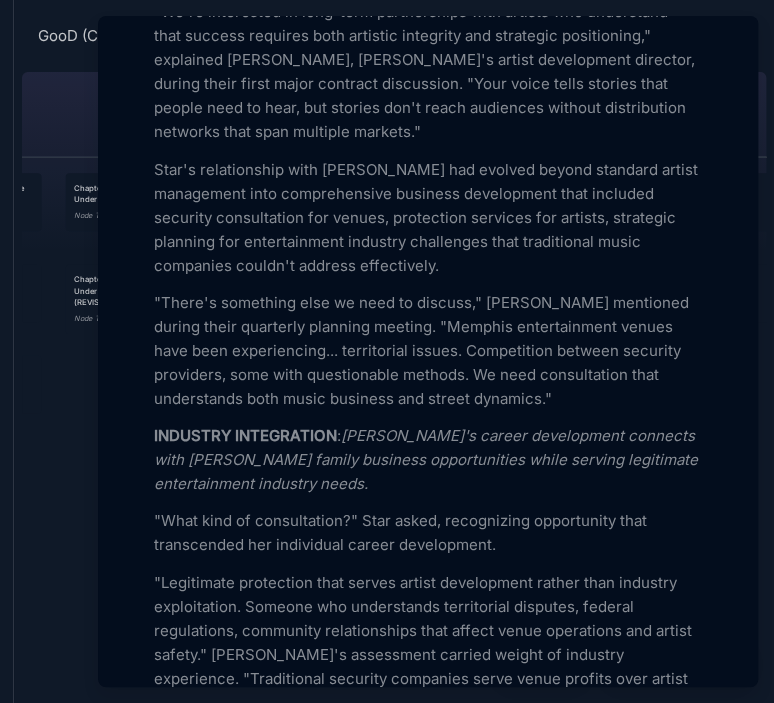 click on "INDUSTRY INTEGRATION" at bounding box center [245, 435] 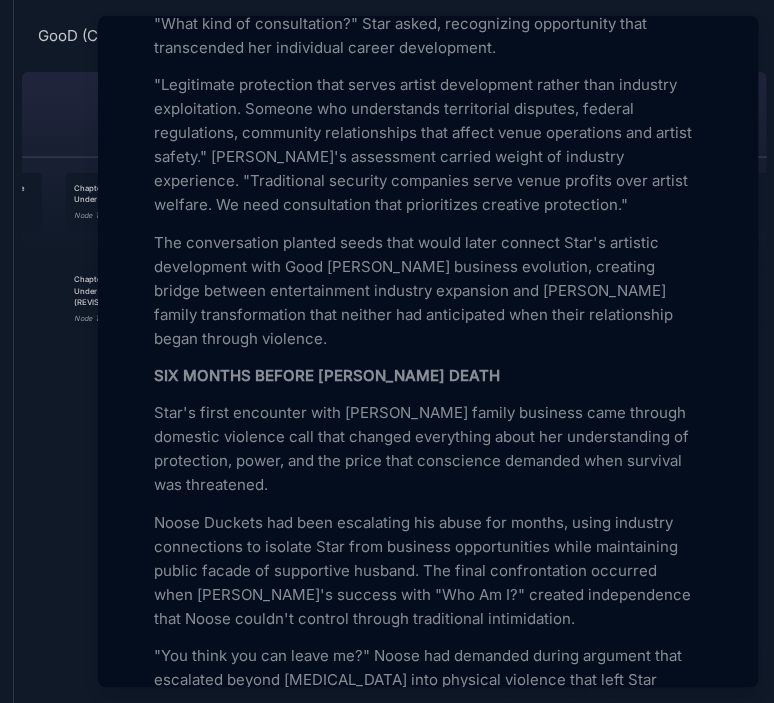 scroll, scrollTop: 1428, scrollLeft: 0, axis: vertical 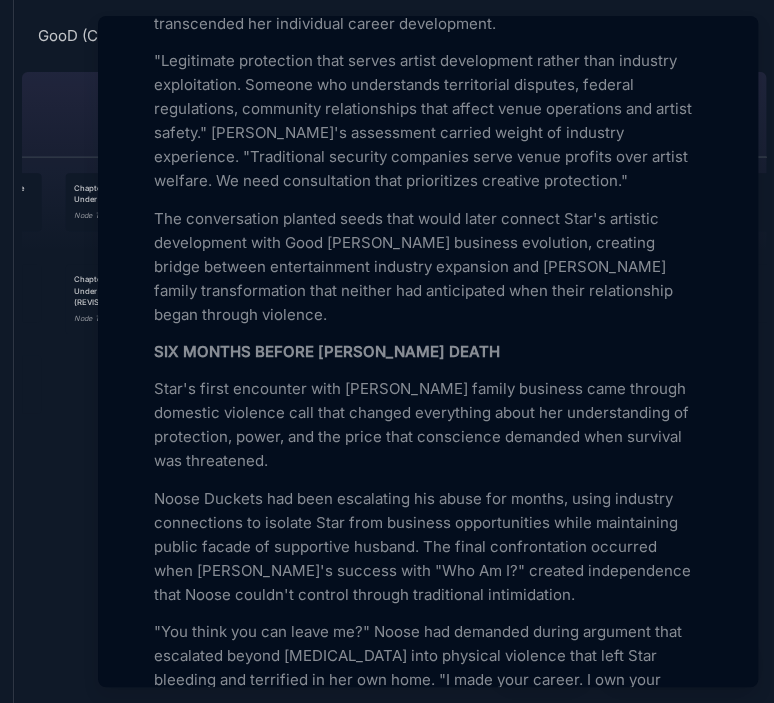 click on "The conversation planted seeds that would later connect Star's artistic development with Good [PERSON_NAME] business evolution, creating bridge between entertainment industry expansion and [PERSON_NAME] family transformation that neither had anticipated when their relationship began through violence." at bounding box center (428, 267) 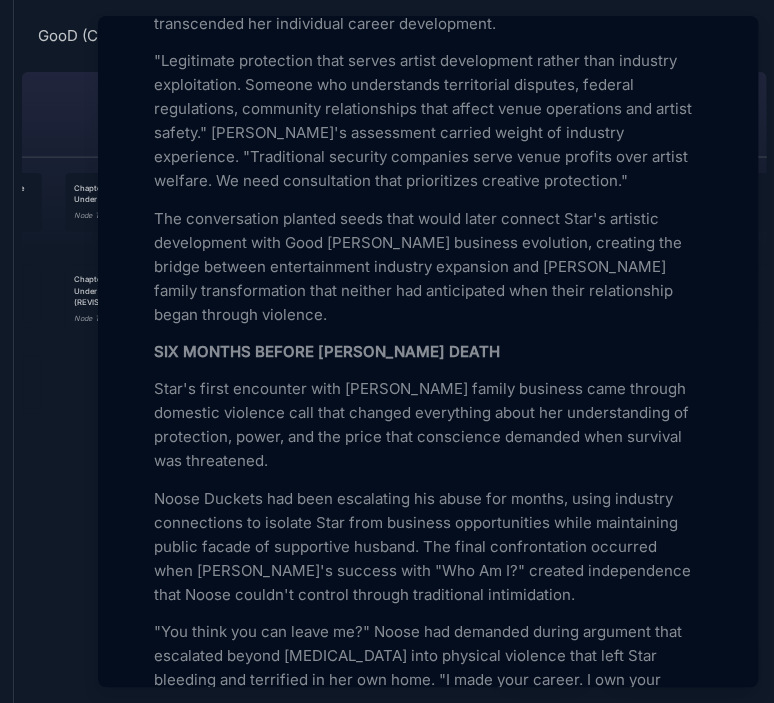 click on "Noose Duckets had been escalating his abuse for months, using industry connections to isolate Star from business opportunities while maintaining public facade of supportive husband. The final confrontation occurred when [PERSON_NAME]'s success with "Who Am I?" created independence that Noose couldn't control through traditional intimidation." at bounding box center (428, 547) 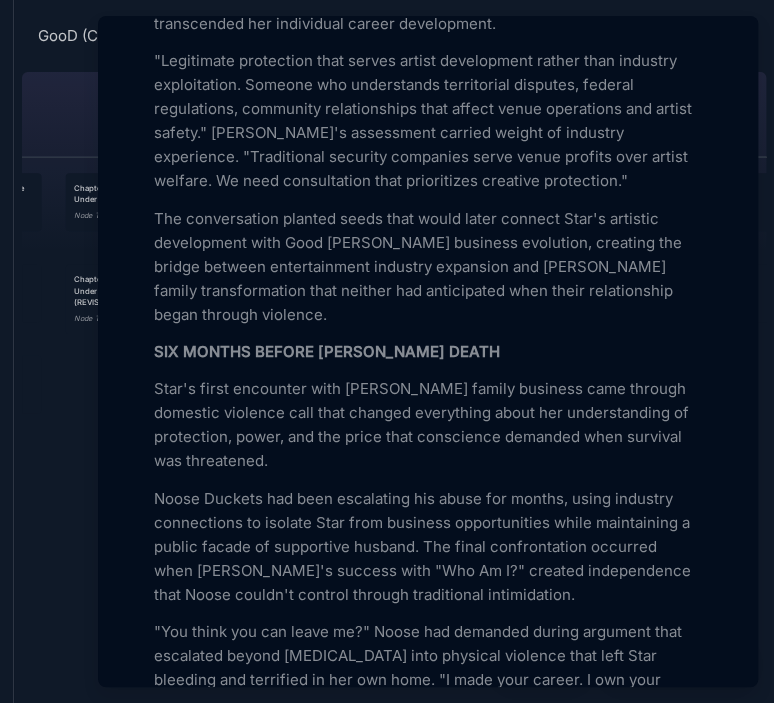 click on "Noose Duckets had been escalating his abuse for months, using industry connections to isolate Star from business opportunities while maintaining a public facade of supportive husband. The final confrontation occurred when [PERSON_NAME]'s success with "Who Am I?" created independence that Noose couldn't control through traditional intimidation." at bounding box center (428, 547) 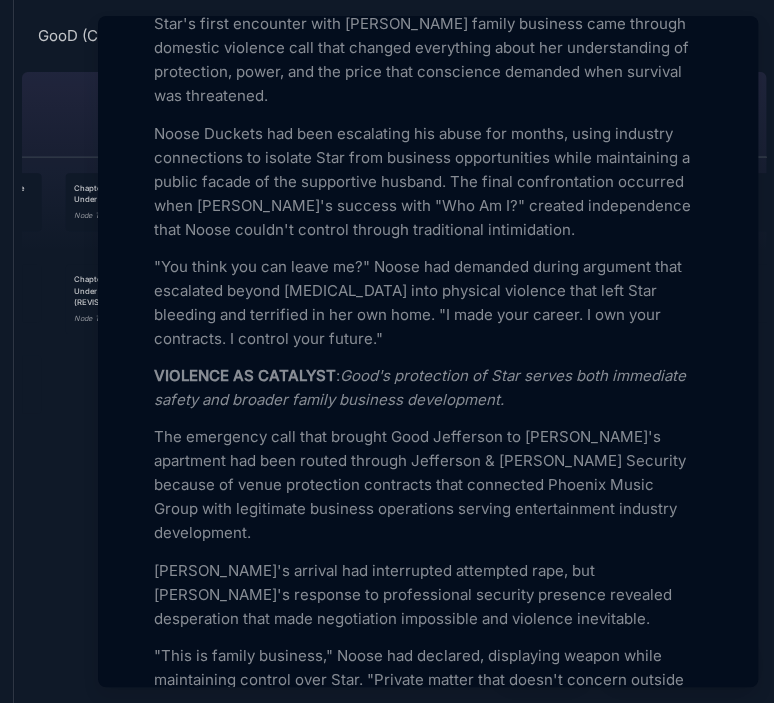 scroll, scrollTop: 1831, scrollLeft: 0, axis: vertical 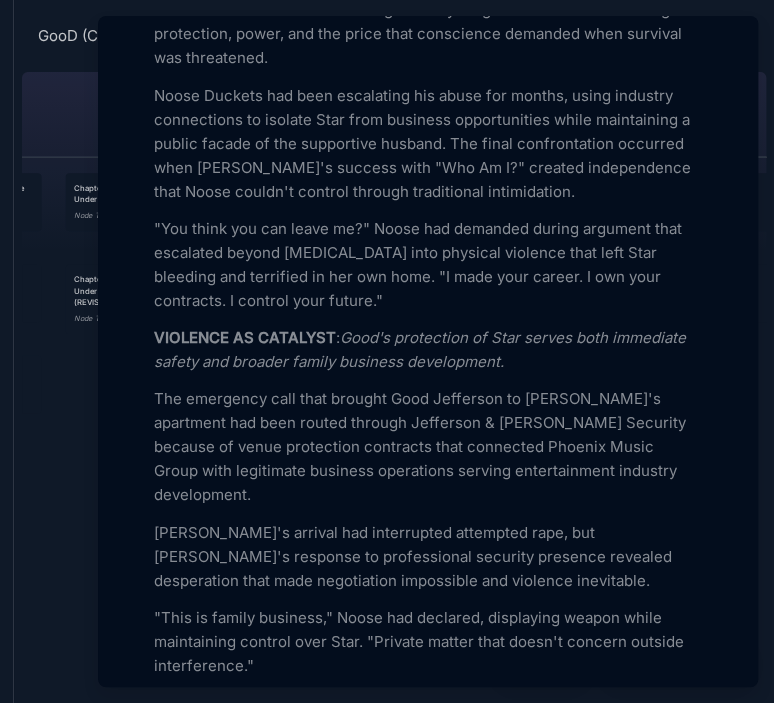 click on "VIOLENCE AS CATALYST" at bounding box center [245, 337] 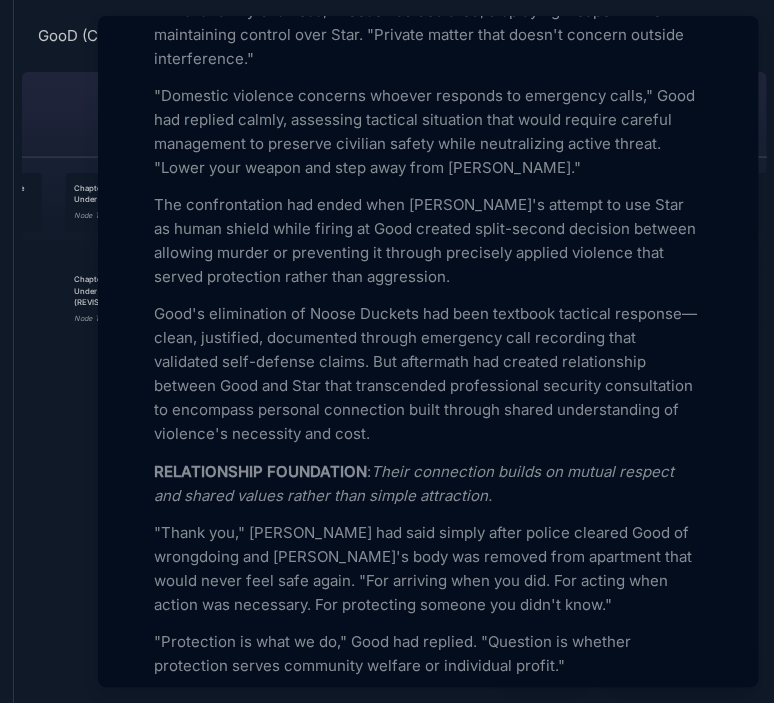 scroll, scrollTop: 2414, scrollLeft: 0, axis: vertical 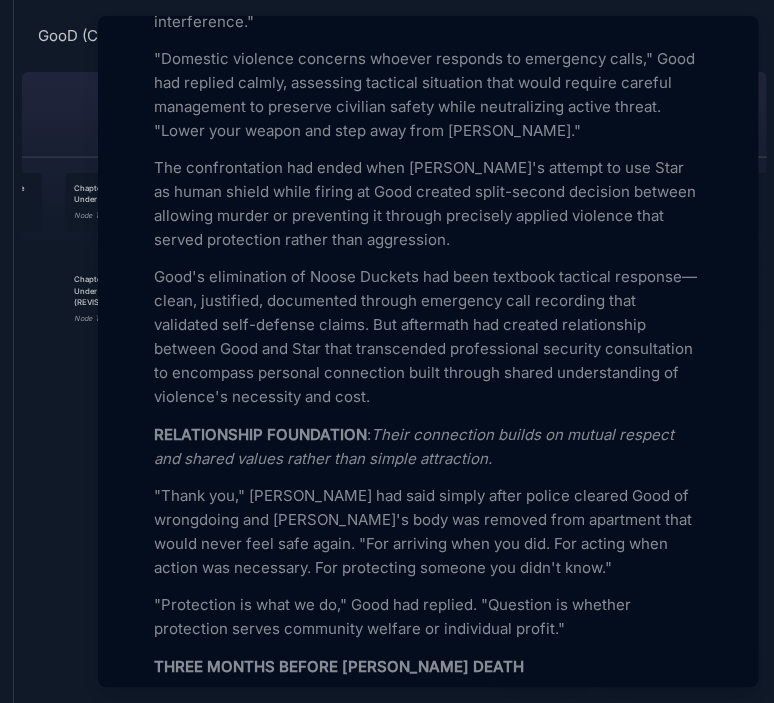 click on "Add Icon Add Cover Chapter 5: Harmony in Violence (REVISED)   Node Type 📚   Story   Status Empty   Collaborators Unassigned   Property Unassigned   Property Empty
To pick up a draggable item, press the space bar.
While dragging, use the arrow keys to move the item.
Press space again to drop the item in its new position, or press escape to cancel.
Add property Key results Inspire your team by  setting and tracking goals Set a goal Description Nine Months Before [PERSON_NAME] Death Star [PERSON_NAME] had been building her music career with the systematic determination of someone who understood that artistic success required business intelligence as much as vocal talent. Her breakthrough had come through Phoenix Music Group—a boutique entertainment company that specialized in developing authentic voices rather than manufacturing commercial products. "What kind of consultation?" Star asked, recognizing opportunity that transcended her individual career development. SIX MONTHS BEFORE [PERSON_NAME] DEATH :  :" at bounding box center [428, 1105] 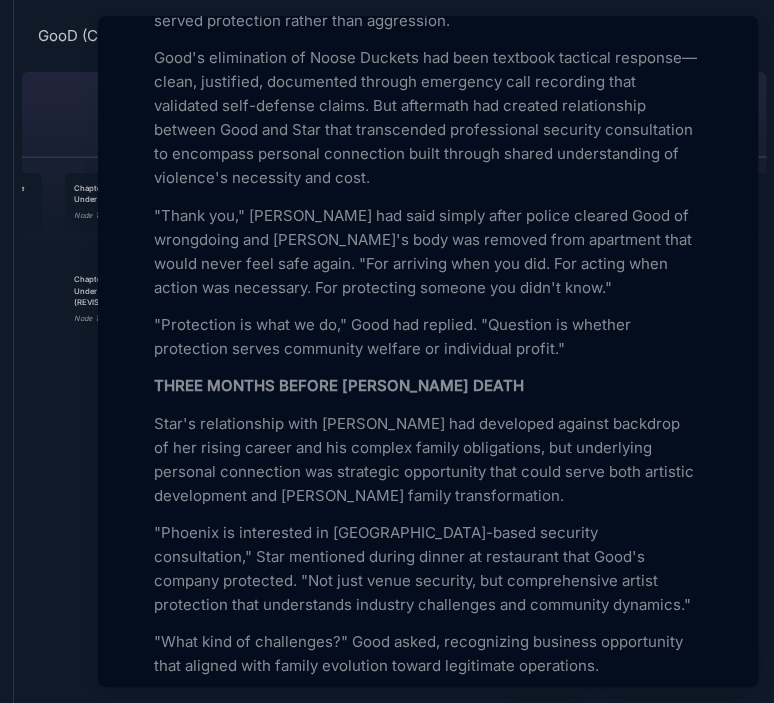scroll, scrollTop: 2657, scrollLeft: 0, axis: vertical 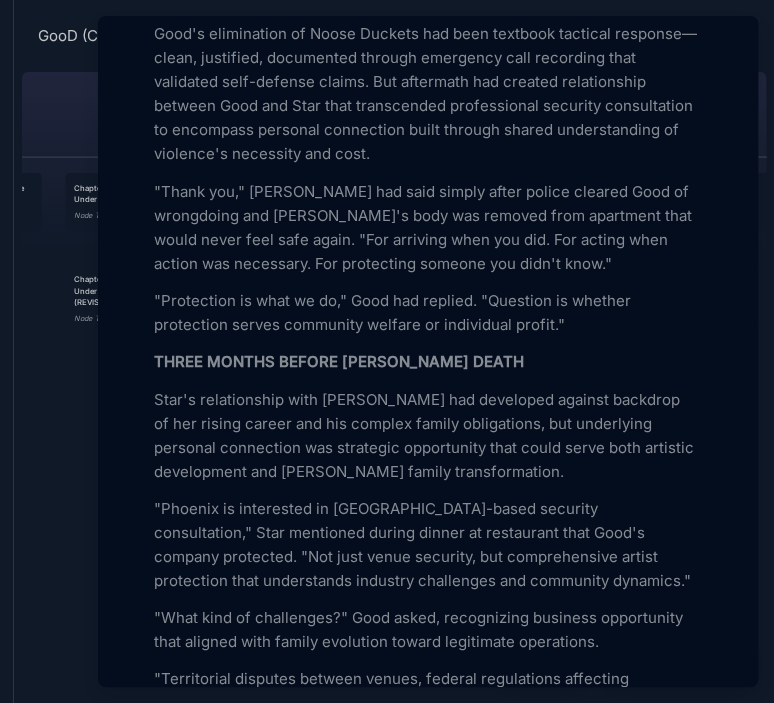 click on "Star's relationship with [PERSON_NAME] had developed against backdrop of her rising career and his complex family obligations, but underlying personal connection was strategic opportunity that could serve both artistic development and [PERSON_NAME] family transformation." at bounding box center (428, 436) 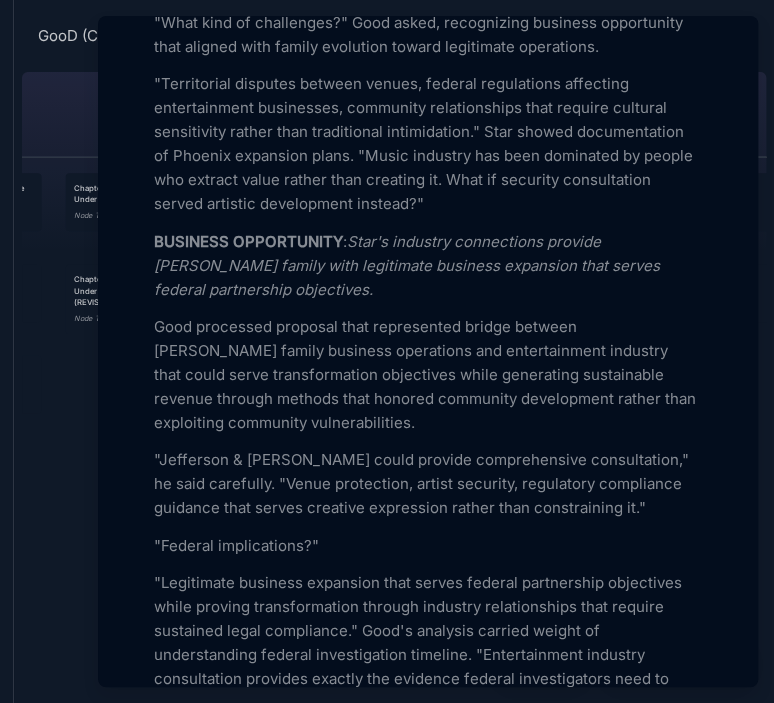 scroll, scrollTop: 3288, scrollLeft: 0, axis: vertical 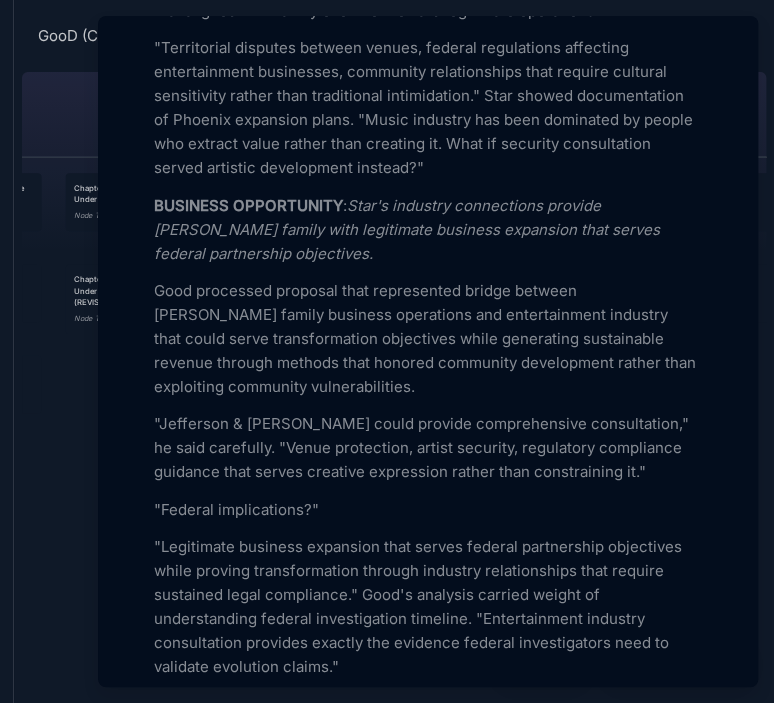 click on "BUSINESS OPPORTUNITY" at bounding box center [248, 205] 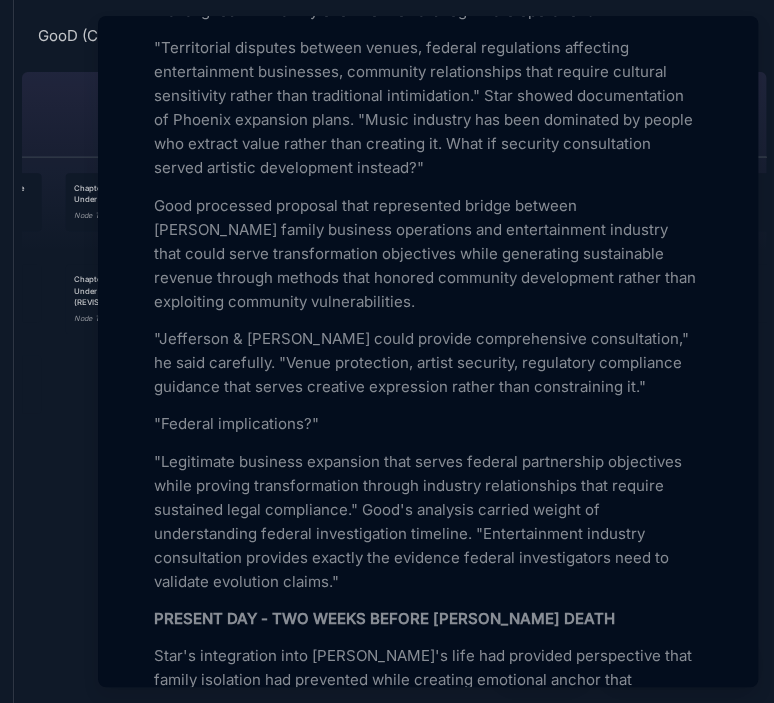 click on "Good processed proposal that represented bridge between [PERSON_NAME] family business operations and entertainment industry that could serve transformation objectives while generating sustainable revenue through methods that honored community development rather than exploiting community vulnerabilities." at bounding box center [428, 254] 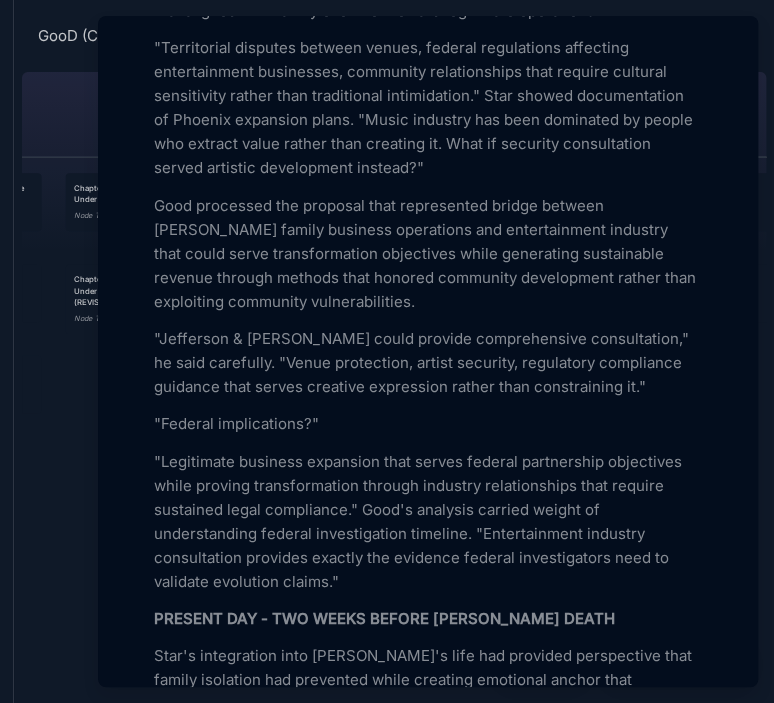 click on "Good processed the proposal that represented bridge between [PERSON_NAME] family business operations and entertainment industry that could serve transformation objectives while generating sustainable revenue through methods that honored community development rather than exploiting community vulnerabilities." at bounding box center [428, 254] 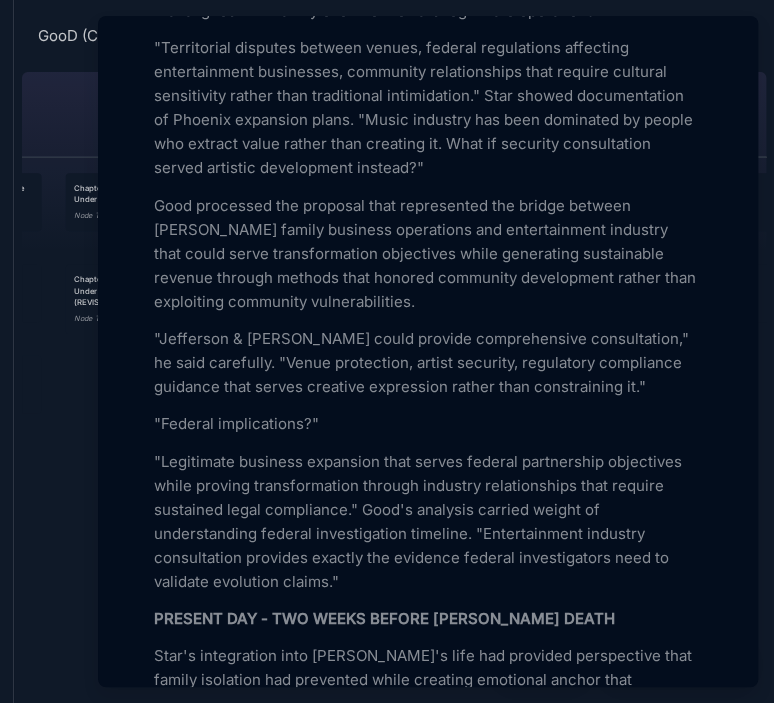 click on "Good processed the proposal that represented the bridge between [PERSON_NAME] family business operations and entertainment industry that could serve transformation objectives while generating sustainable revenue through methods that honored community development rather than exploiting community vulnerabilities." at bounding box center (428, 254) 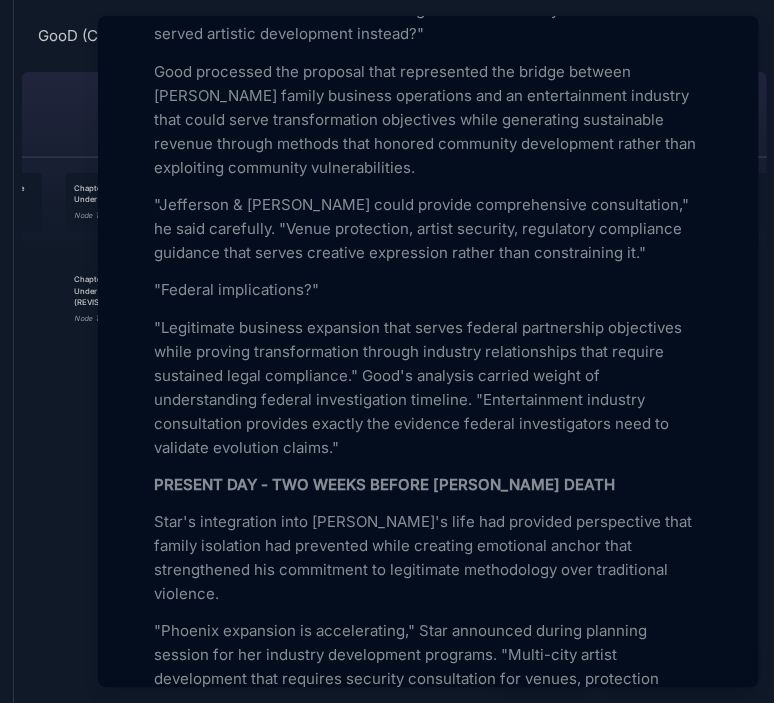 scroll, scrollTop: 3459, scrollLeft: 0, axis: vertical 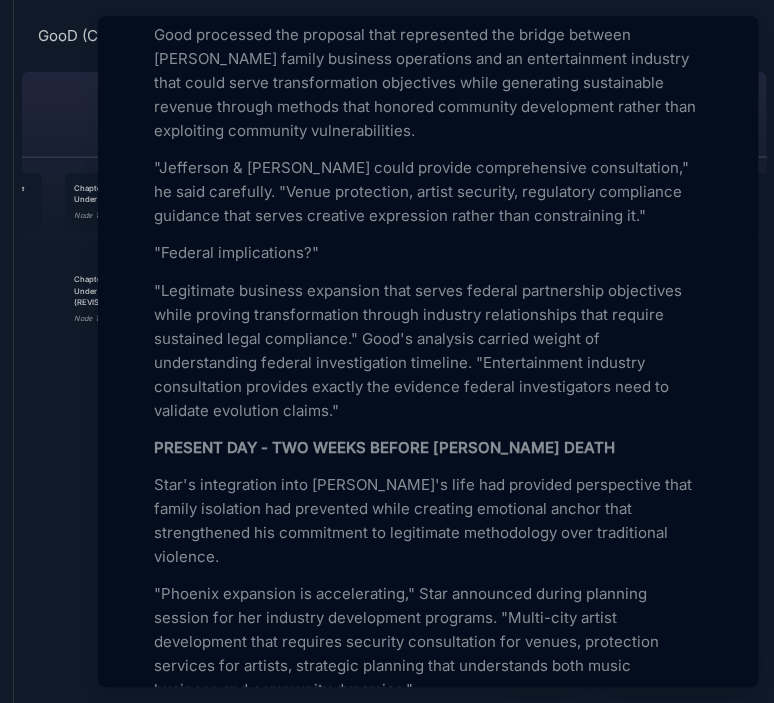 click on "Star's integration into [PERSON_NAME]'s life had provided perspective that family isolation had prevented while creating emotional anchor that strengthened his commitment to legitimate methodology over traditional violence." at bounding box center [428, 521] 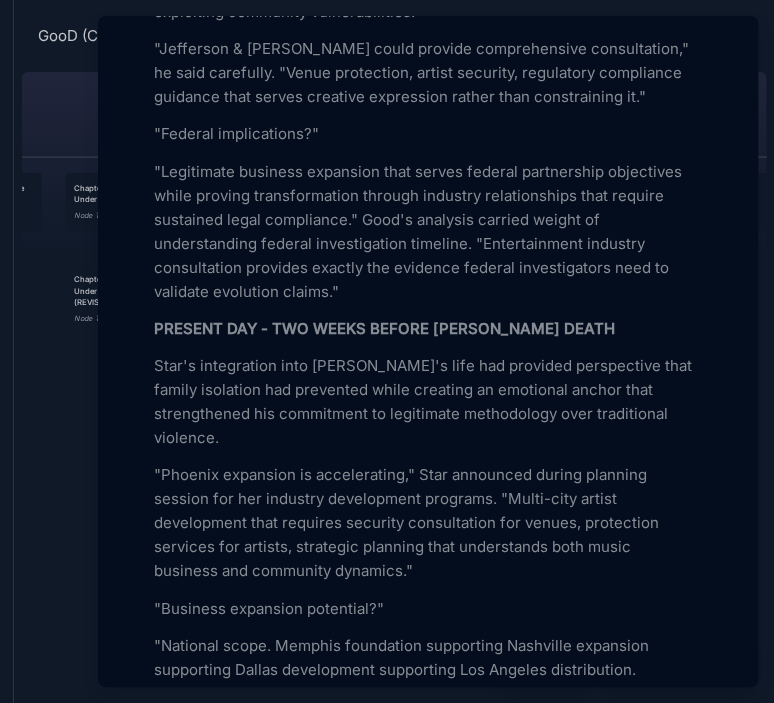 scroll, scrollTop: 3610, scrollLeft: 0, axis: vertical 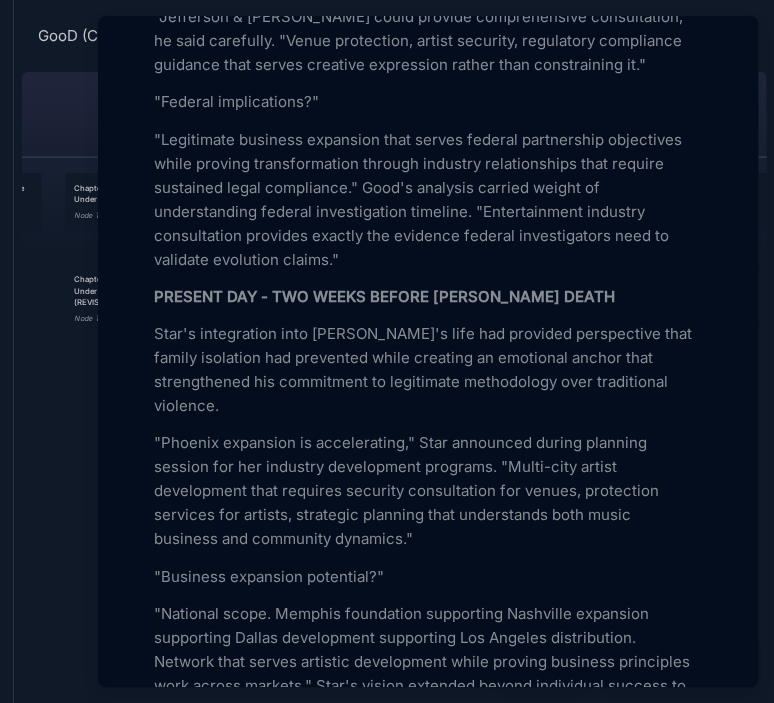 click on ""Phoenix expansion is accelerating," Star announced during planning session for her industry development programs. "Multi-city artist development that requires security consultation for venues, protection services for artists, strategic planning that understands both music business and community dynamics."" at bounding box center (428, 491) 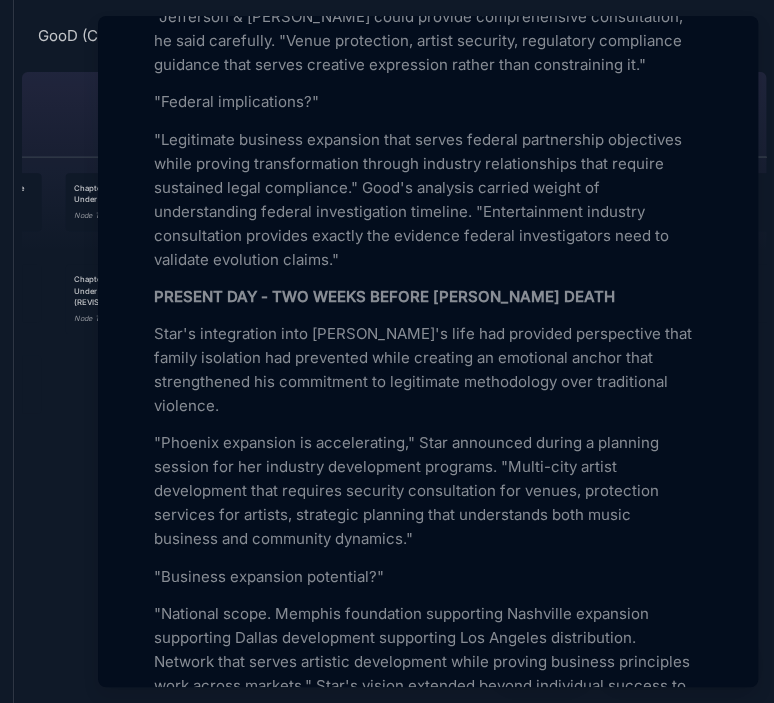 click on ""Phoenix expansion is accelerating," Star announced during a planning session for her industry development programs. "Multi-city artist development that requires security consultation for venues, protection services for artists, strategic planning that understands both music business and community dynamics."" at bounding box center (428, 491) 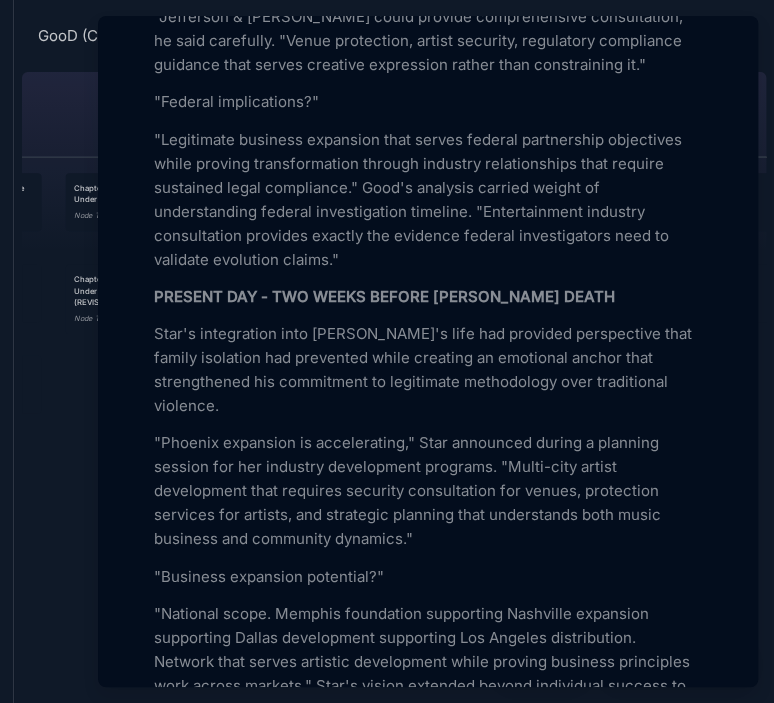 click on ""Phoenix expansion is accelerating," Star announced during a planning session for her industry development programs. "Multi-city artist development that requires security consultation for venues, protection services for artists, and strategic planning that understands both music business and community dynamics."" at bounding box center [428, 491] 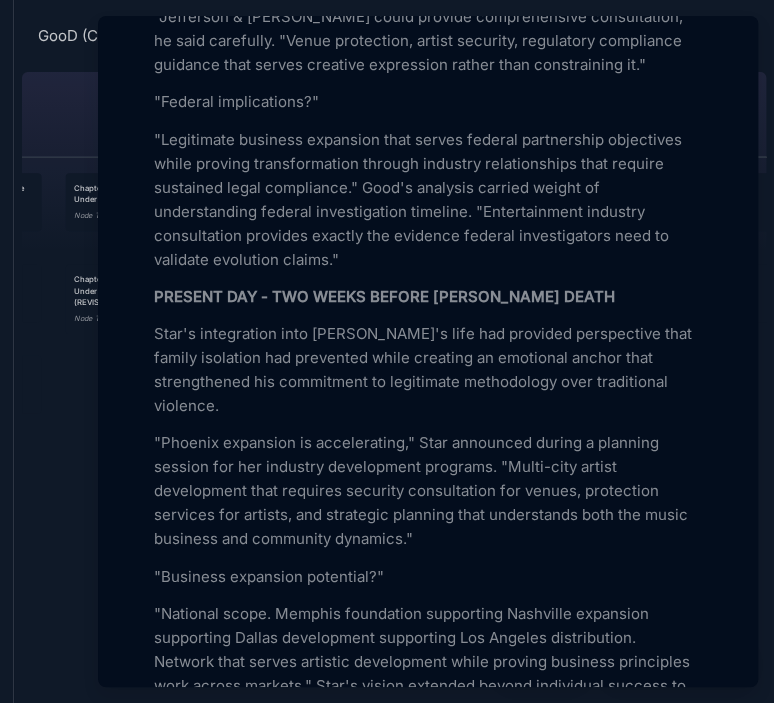 click on ""Phoenix expansion is accelerating," Star announced during a planning session for her industry development programs. "Multi-city artist development that requires security consultation for venues, protection services for artists, and strategic planning that understands both the music business and community dynamics."" at bounding box center [428, 491] 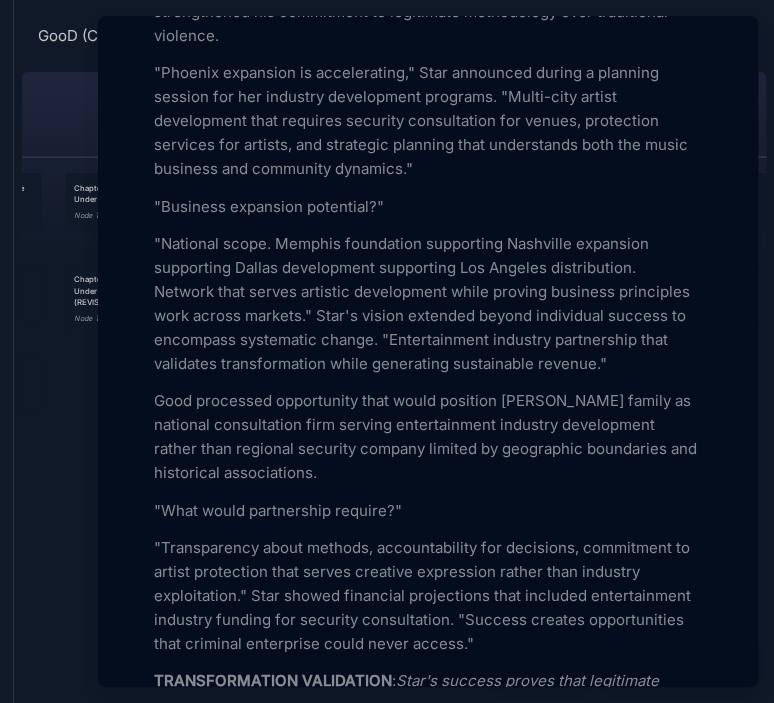 scroll, scrollTop: 3996, scrollLeft: 0, axis: vertical 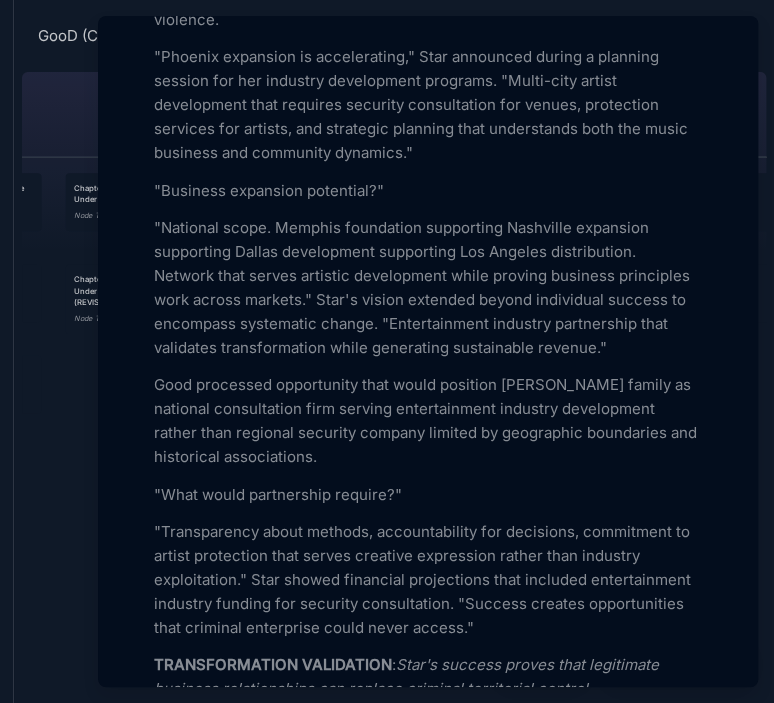 click on ""National scope. Memphis foundation supporting Nashville expansion supporting Dallas development supporting Los Angeles distribution. Network that serves artistic development while proving business principles work across markets." Star's vision extended beyond individual success to encompass systematic change. "Entertainment industry partnership that validates transformation while generating sustainable revenue."" at bounding box center [428, 288] 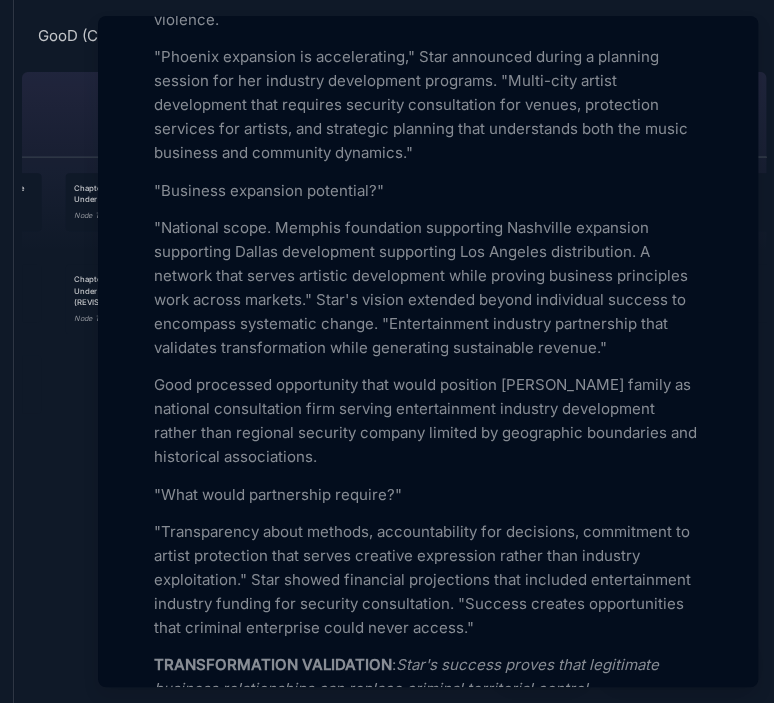 click on ""National scope. Memphis foundation supporting Nashville expansion supporting Dallas development supporting Los Angeles distribution. A network that serves artistic development while proving business principles work across markets." Star's vision extended beyond individual success to encompass systematic change. "Entertainment industry partnership that validates transformation while generating sustainable revenue."" at bounding box center [428, 288] 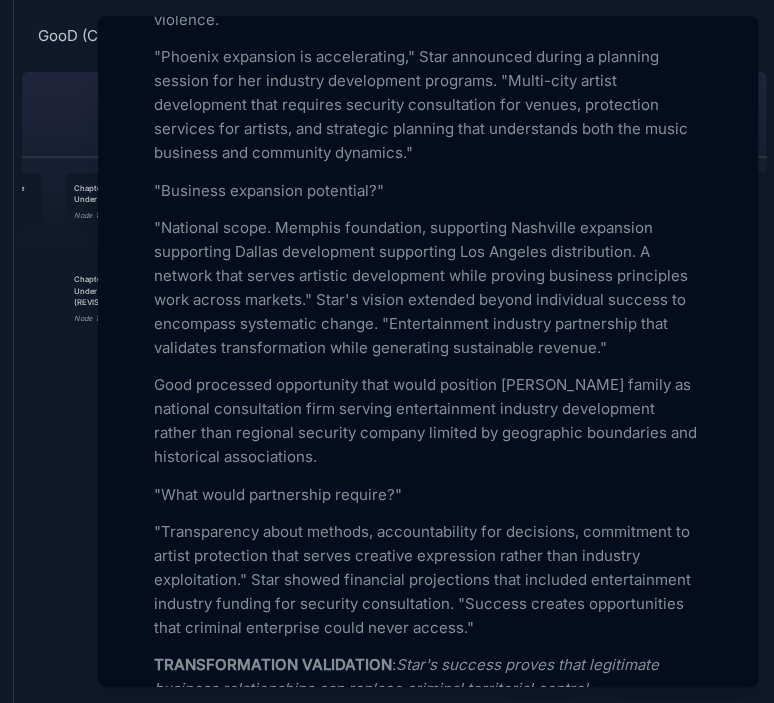 click on ""National scope. Memphis foundation, supporting Nashville expansion supporting Dallas development supporting Los Angeles distribution. A network that serves artistic development while proving business principles work across markets." Star's vision extended beyond individual success to encompass systematic change. "Entertainment industry partnership that validates transformation while generating sustainable revenue."" at bounding box center [428, 288] 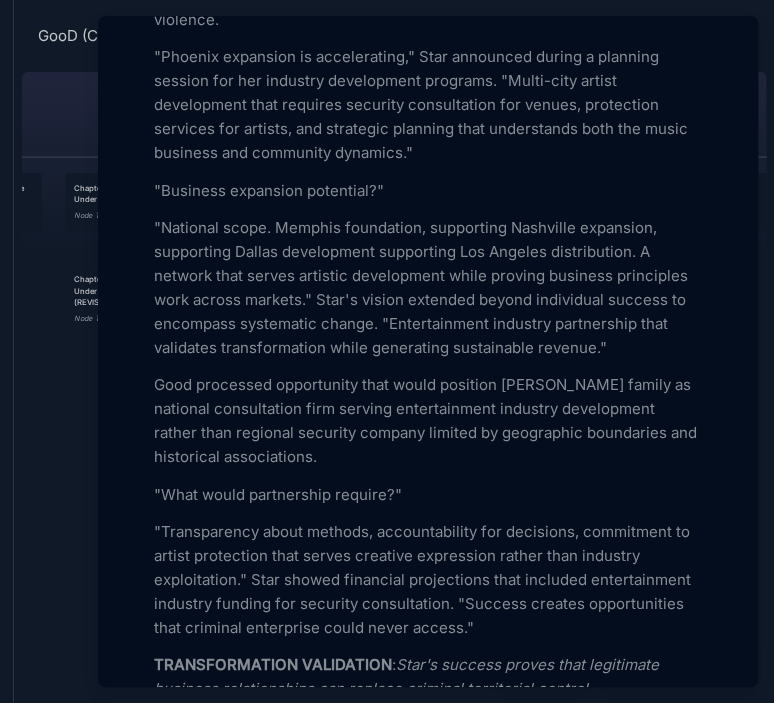 click on ""National scope. Memphis foundation, supporting Nashville expansion, supporting Dallas development supporting Los Angeles distribution. A network that serves artistic development while proving business principles work across markets." Star's vision extended beyond individual success to encompass systematic change. "Entertainment industry partnership that validates transformation while generating sustainable revenue."" at bounding box center (428, 288) 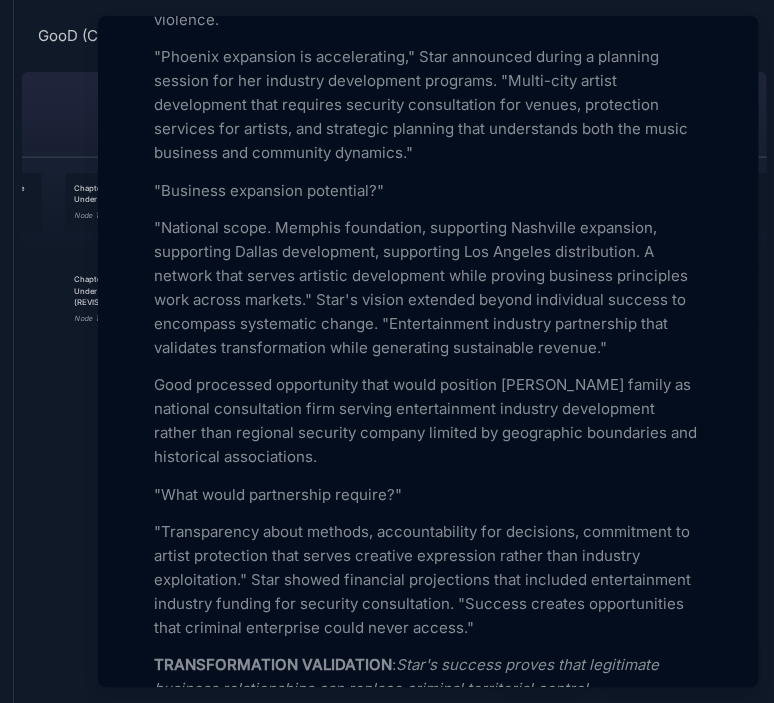 click on ""National scope. Memphis foundation, supporting Nashville expansion, supporting Dallas development, supporting Los Angeles distribution. A network that serves artistic development while proving business principles work across markets." Star's vision extended beyond individual success to encompass systematic change. "Entertainment industry partnership that validates transformation while generating sustainable revenue."" at bounding box center [428, 288] 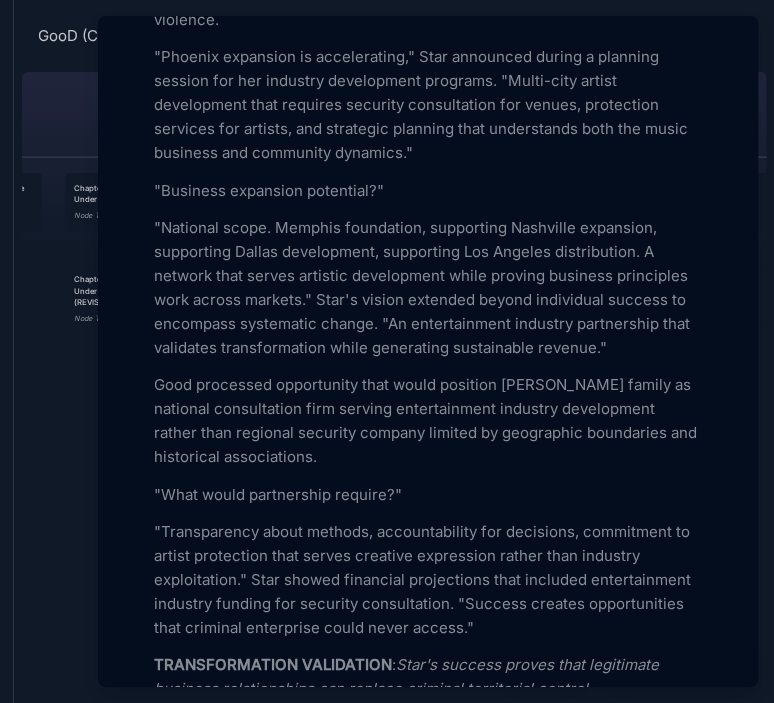 click on "Good processed opportunity that would position [PERSON_NAME] family as national consultation firm serving entertainment industry development rather than regional security company limited by geographic boundaries and historical associations." at bounding box center [428, 421] 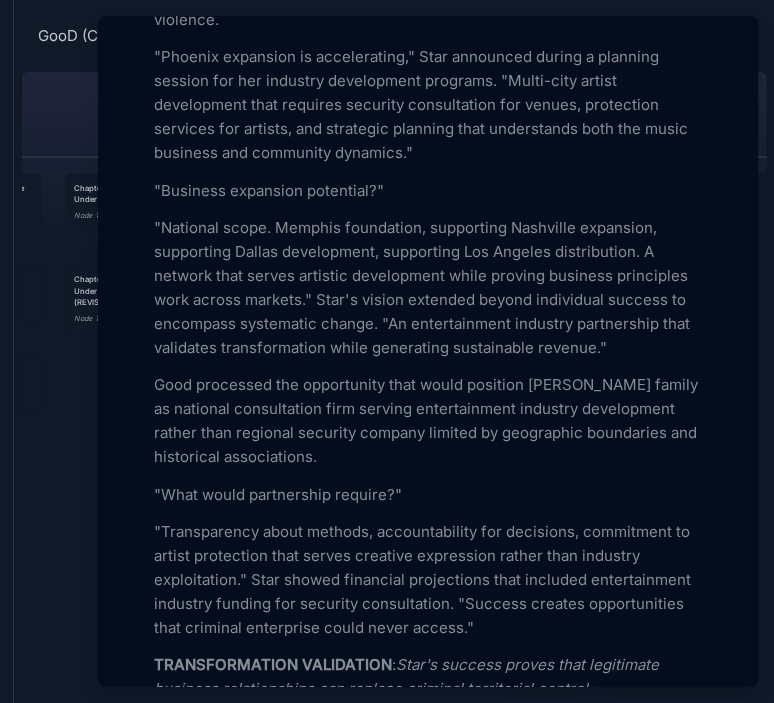 click on "Good processed the opportunity that would position [PERSON_NAME] family as national consultation firm serving entertainment industry development rather than regional security company limited by geographic boundaries and historical associations." at bounding box center [428, 421] 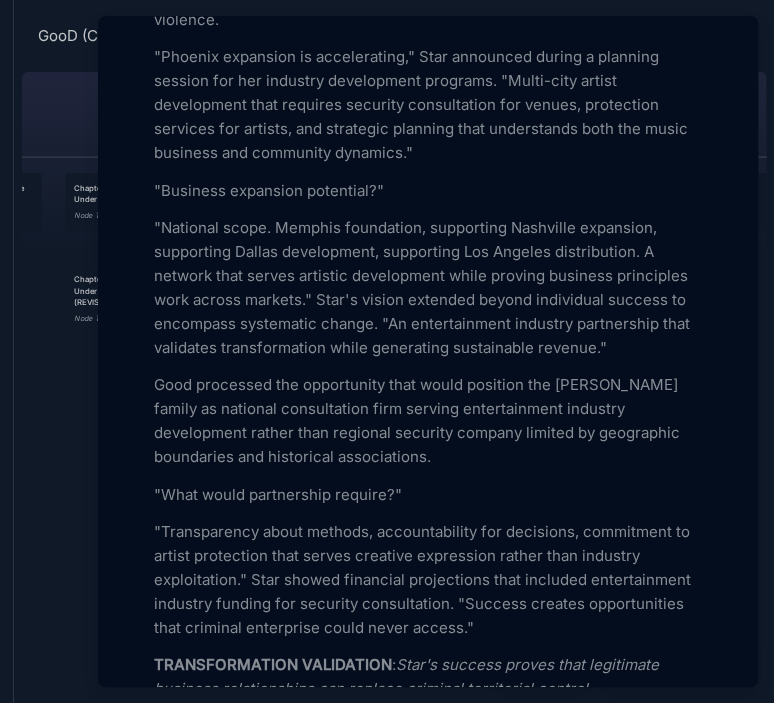 click on "Good processed the opportunity that would position the [PERSON_NAME] family as national consultation firm serving entertainment industry development rather than regional security company limited by geographic boundaries and historical associations." at bounding box center (428, 421) 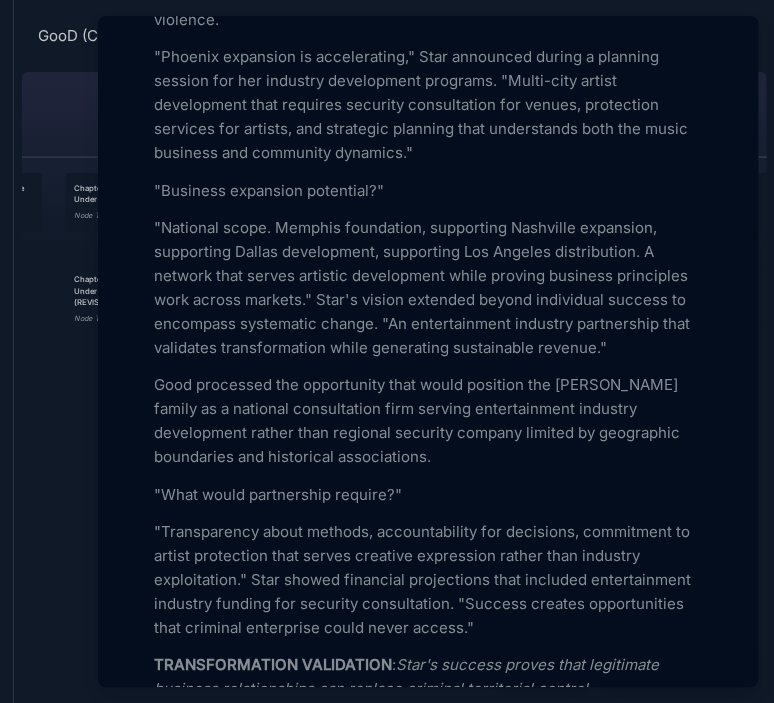 click on "Good processed the opportunity that would position the [PERSON_NAME] family as a national consultation firm serving entertainment industry development rather than regional security company limited by geographic boundaries and historical associations." at bounding box center (428, 421) 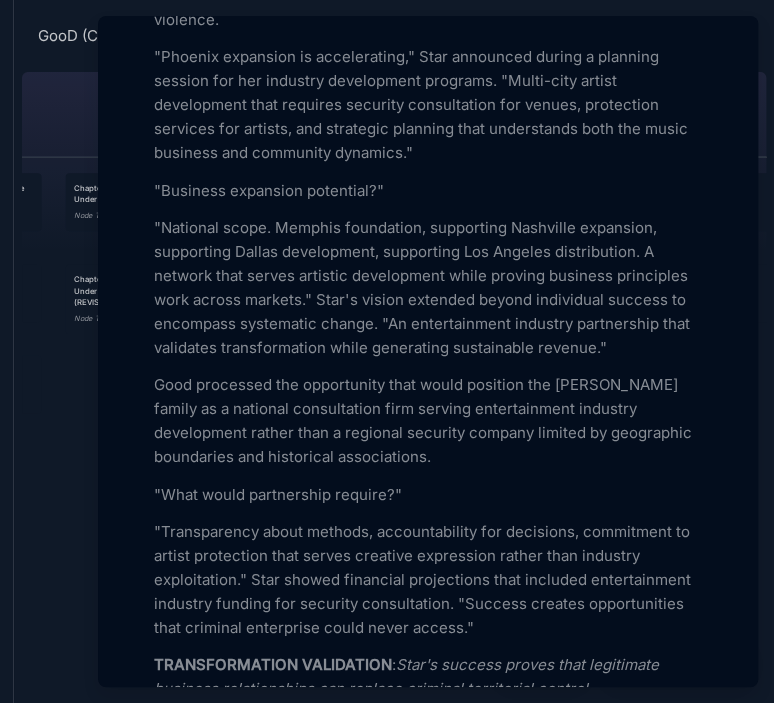 click on ""What would partnership require?"" at bounding box center [428, 495] 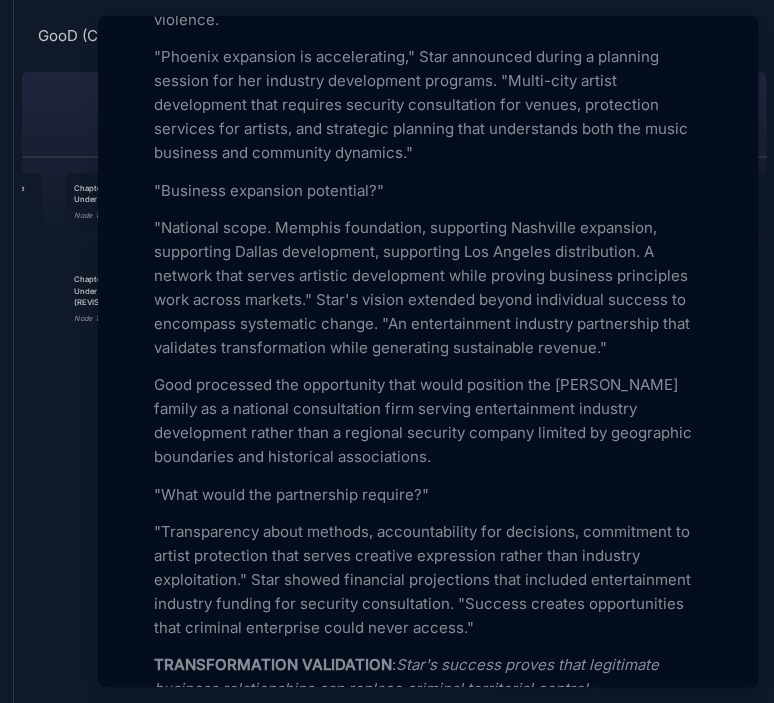 click on ""Transparency about methods, accountability for decisions, commitment to artist protection that serves creative expression rather than industry exploitation." Star showed financial projections that included entertainment industry funding for security consultation. "Success creates opportunities that criminal enterprise could never access."" at bounding box center [428, 580] 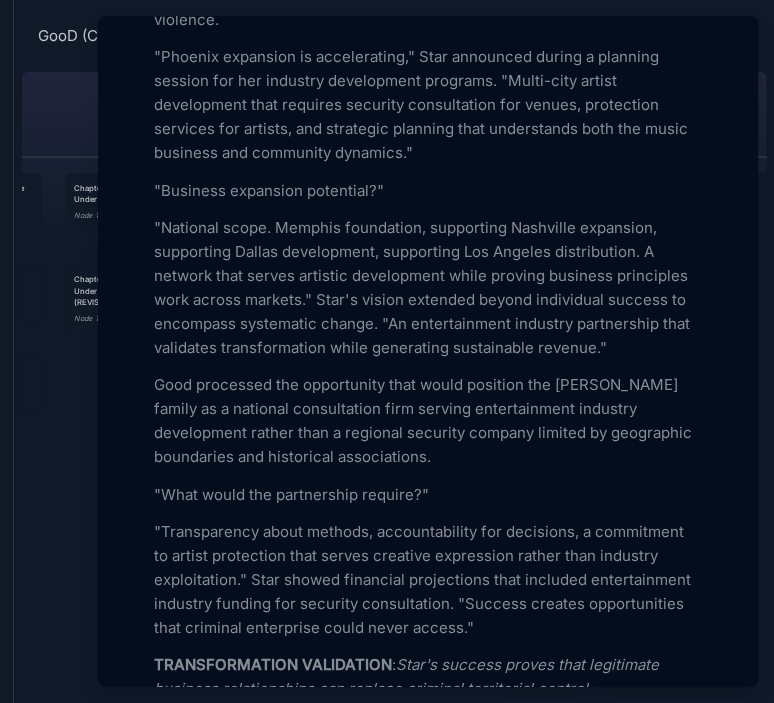 drag, startPoint x: 761, startPoint y: 460, endPoint x: 761, endPoint y: 481, distance: 21 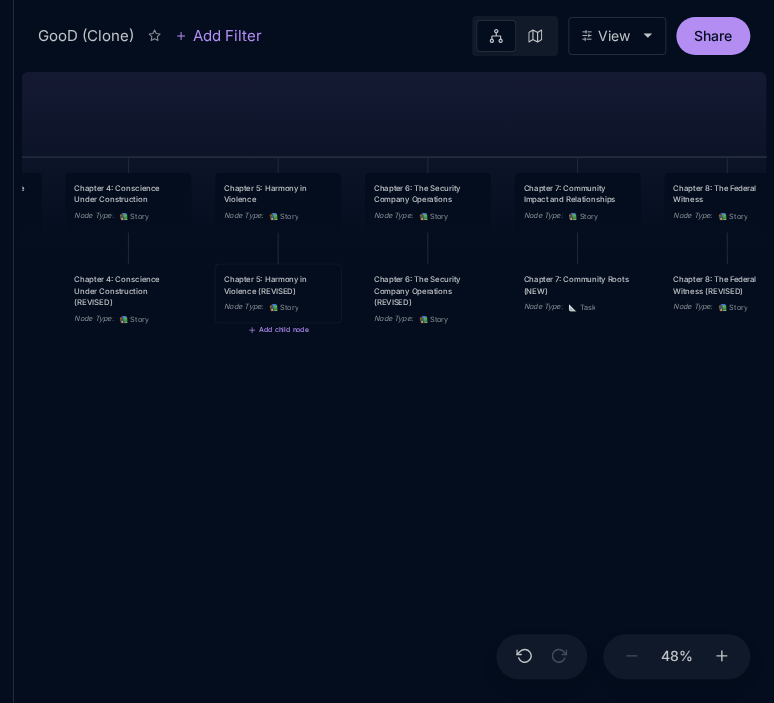 click on "Chapter 5: Harmony in Violence (REVISED)" at bounding box center (278, 284) 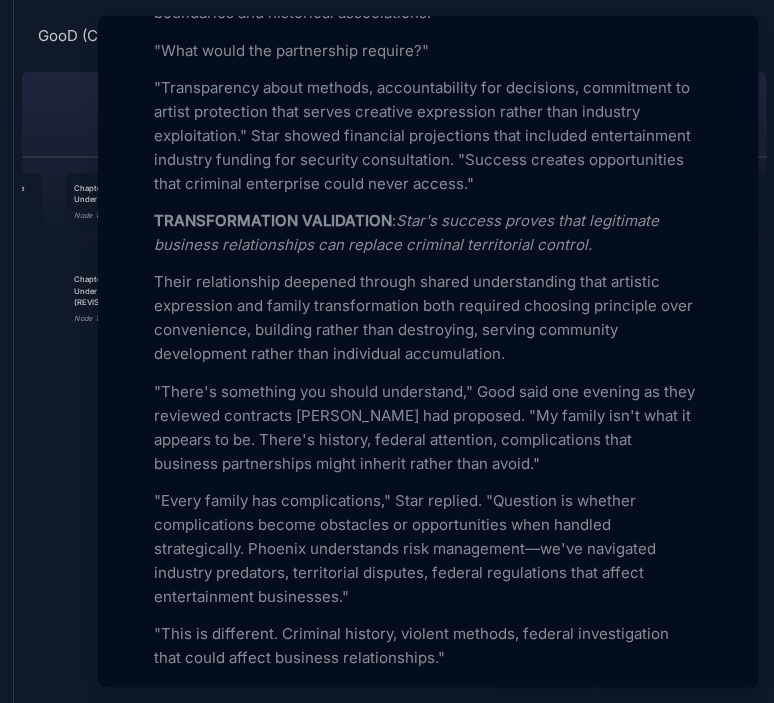 scroll, scrollTop: 4416, scrollLeft: 0, axis: vertical 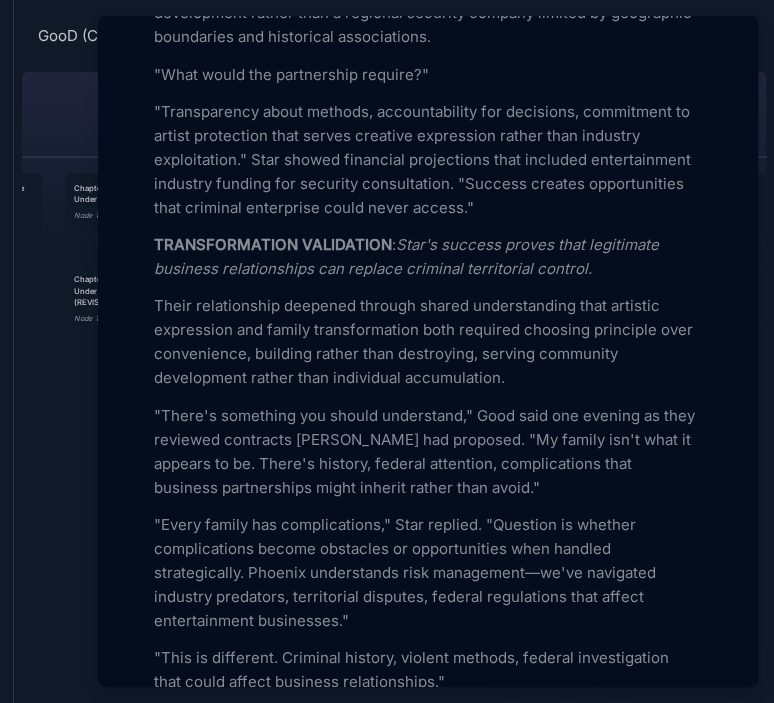 click on "TRANSFORMATION VALIDATION" at bounding box center (273, 244) 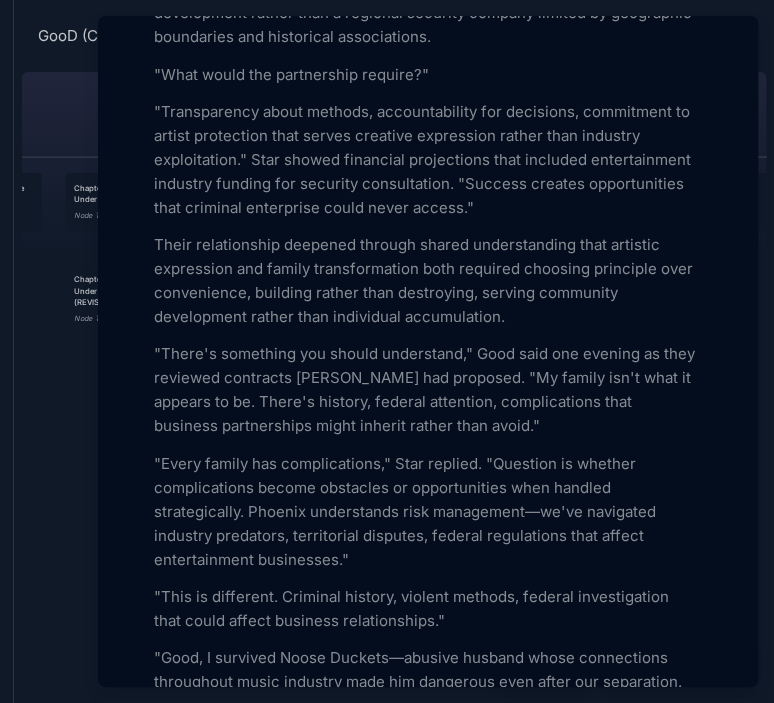 click on "Their relationship deepened through shared understanding that artistic expression and family transformation both required choosing principle over convenience, building rather than destroying, serving community development rather than individual accumulation." at bounding box center (428, 281) 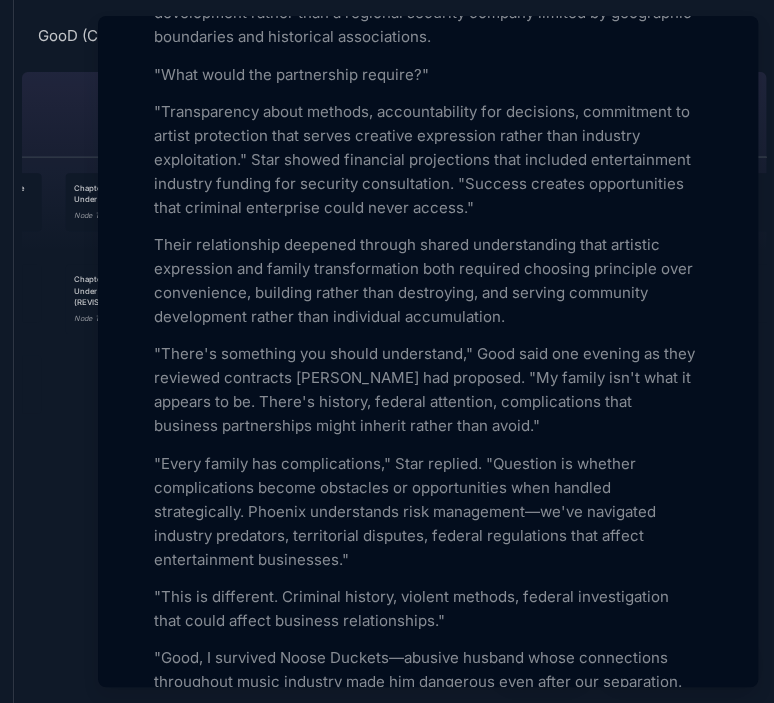 click on ""There's something you should understand," Good said one evening as they reviewed contracts [PERSON_NAME] had proposed. "My family isn't what it appears to be. There's history, federal attention, complications that business partnerships might inherit rather than avoid."" at bounding box center (428, 390) 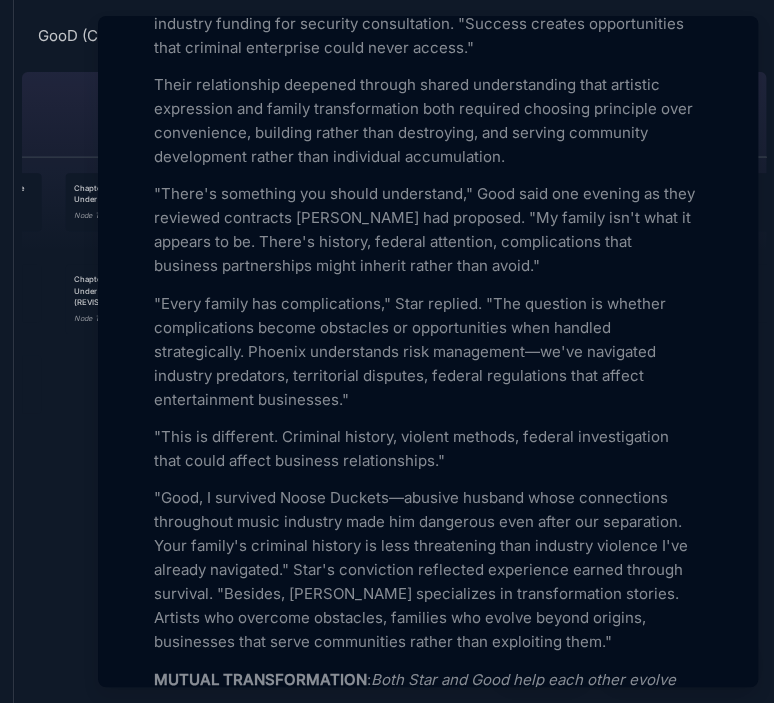 scroll, scrollTop: 4613, scrollLeft: 0, axis: vertical 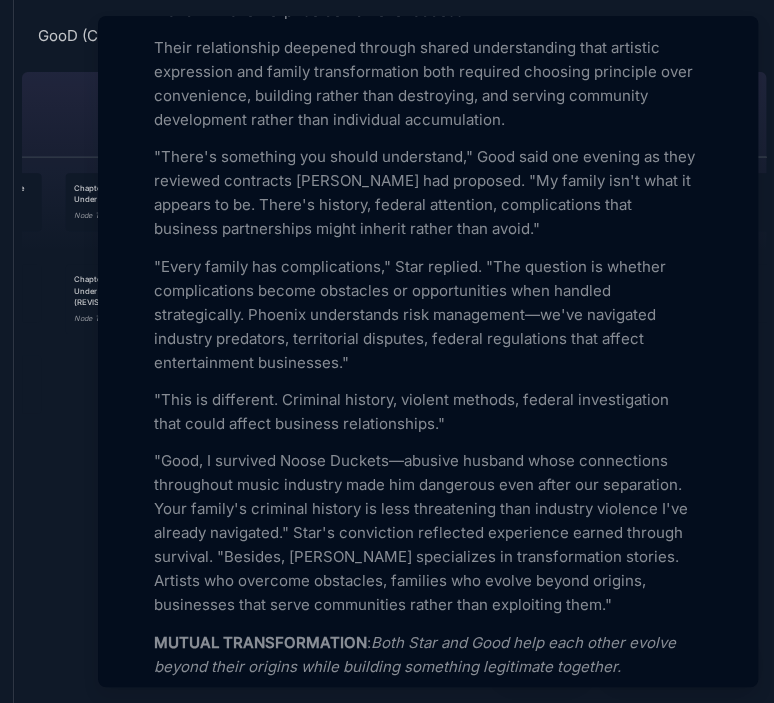 click on ""Good, I survived Noose Duckets—abusive husband whose connections throughout music industry made him dangerous even after our separation. Your family's criminal history is less threatening than industry violence I've already navigated." Star's conviction reflected experience earned through survival. "Besides, [PERSON_NAME] specializes in transformation stories. Artists who overcome obstacles, families who evolve beyond origins, businesses that serve communities rather than exploiting them."" at bounding box center [428, 533] 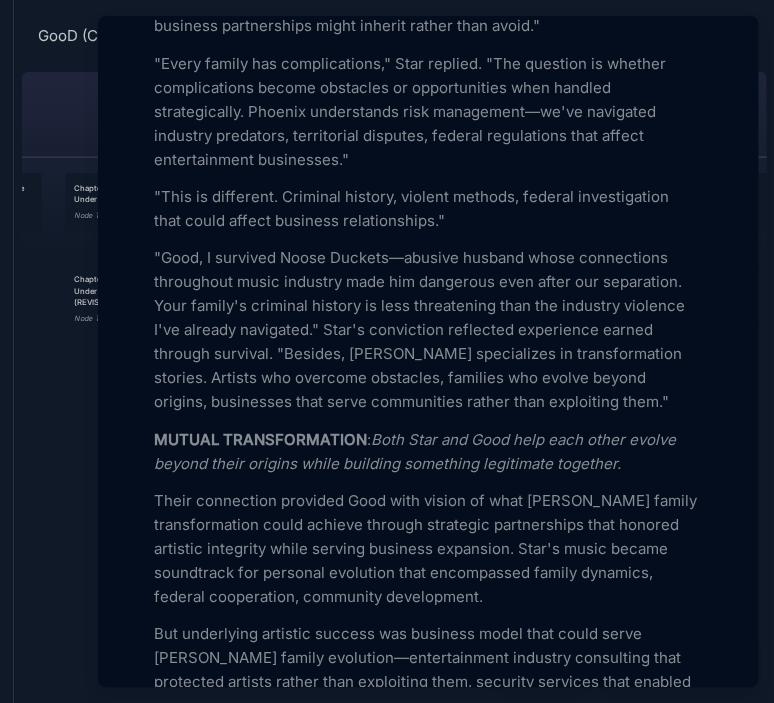 scroll, scrollTop: 4840, scrollLeft: 0, axis: vertical 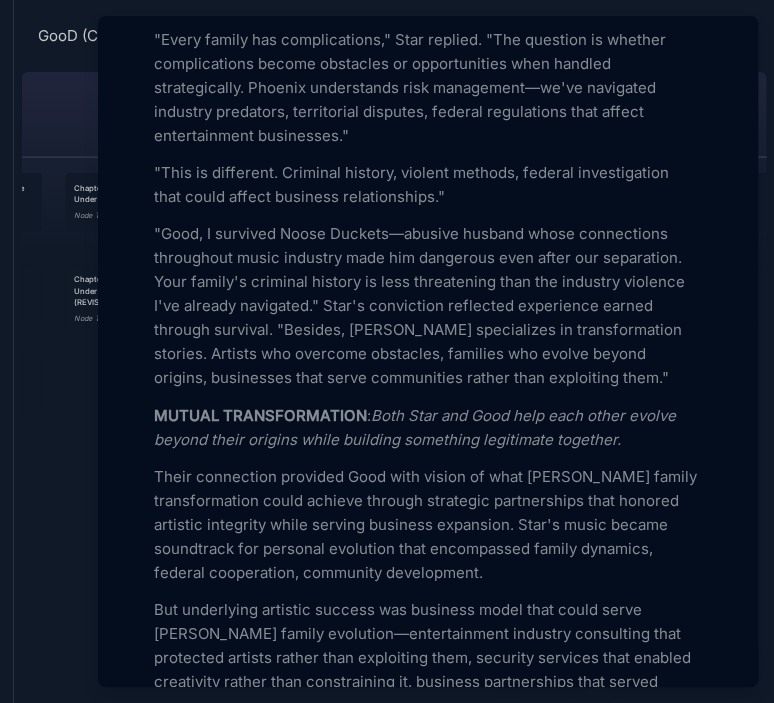 click on "MUTUAL TRANSFORMATION" at bounding box center [260, 415] 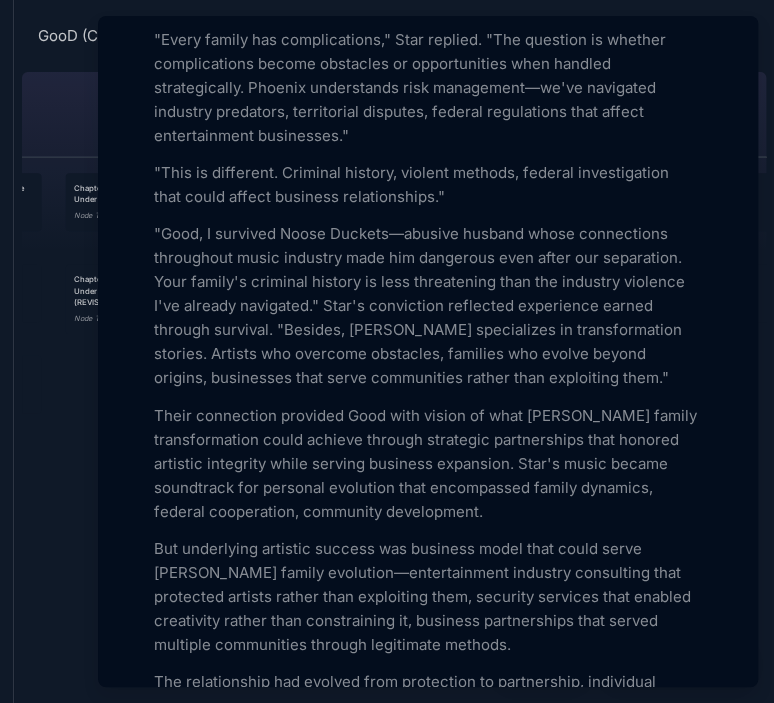 click on "Their connection provided Good with vision of what [PERSON_NAME] family transformation could achieve through strategic partnerships that honored artistic integrity while serving business expansion. Star's music became soundtrack for personal evolution that encompassed family dynamics, federal cooperation, community development." at bounding box center [428, 464] 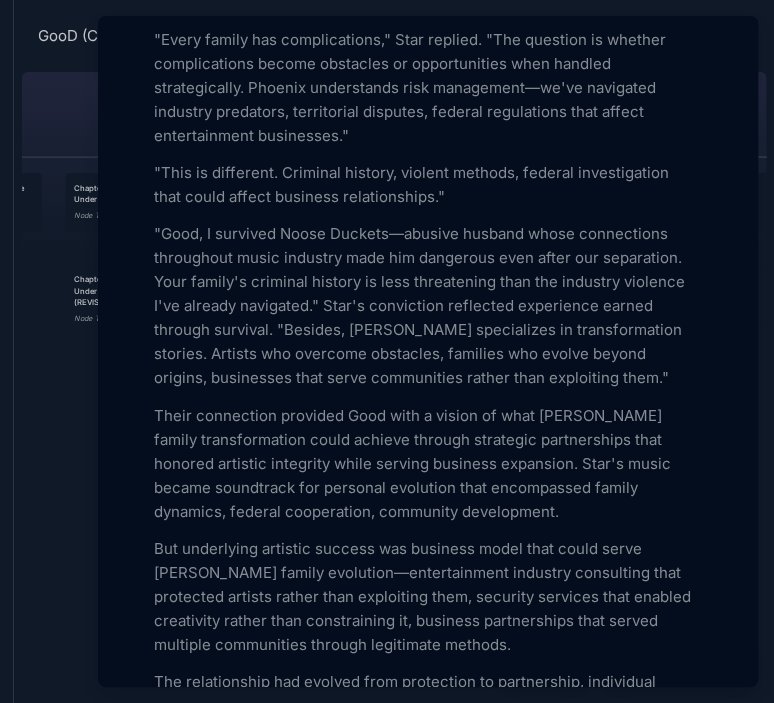 click on "Their connection provided Good with a vision of what [PERSON_NAME] family transformation could achieve through strategic partnerships that honored artistic integrity while serving business expansion. Star's music became soundtrack for personal evolution that encompassed family dynamics, federal cooperation, community development." at bounding box center [428, 464] 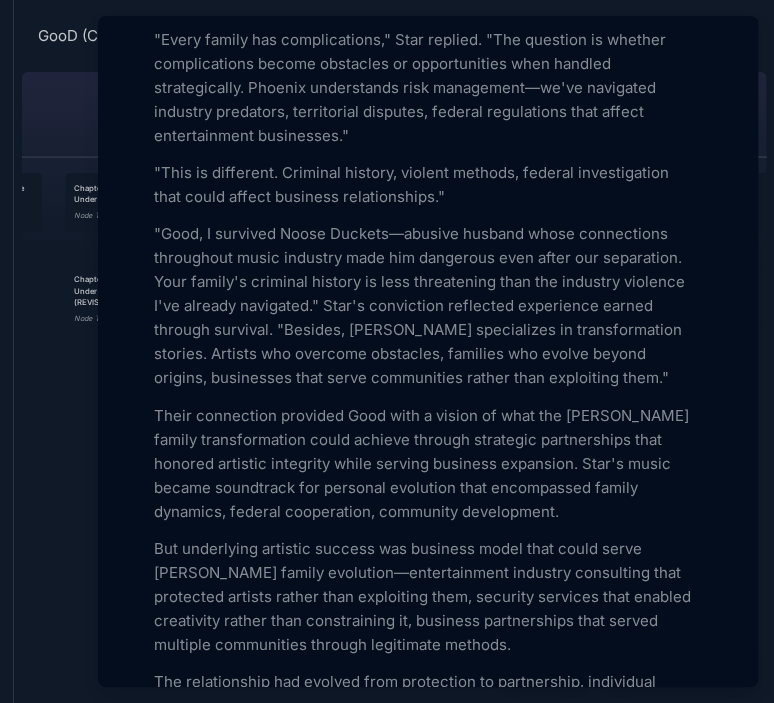 click on "Their connection provided Good with a vision of what the [PERSON_NAME] family transformation could achieve through strategic partnerships that honored artistic integrity while serving business expansion. Star's music became soundtrack for personal evolution that encompassed family dynamics, federal cooperation, community development." at bounding box center [428, 464] 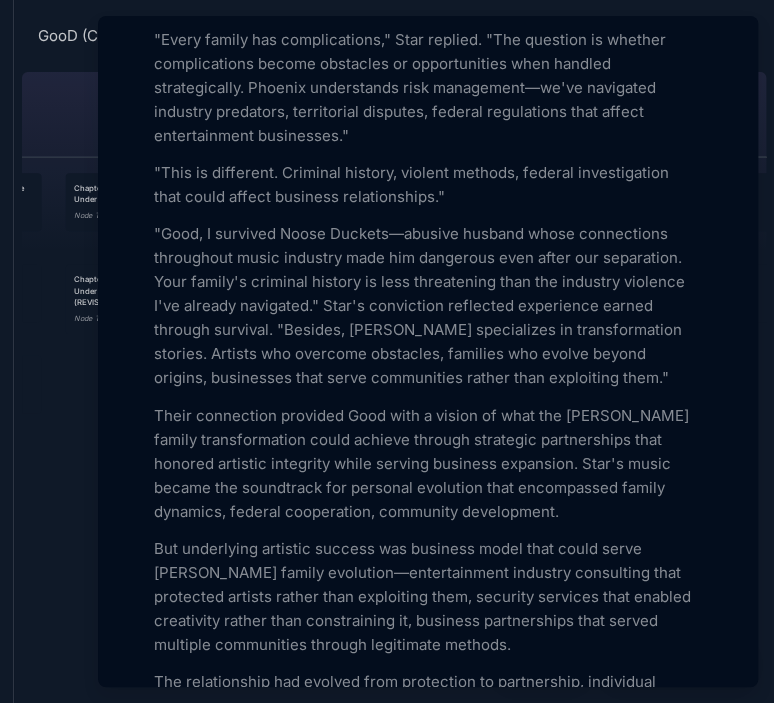 click on "Their connection provided Good with a vision of what the [PERSON_NAME] family transformation could achieve through strategic partnerships that honored artistic integrity while serving business expansion. Star's music became the soundtrack for personal evolution that encompassed family dynamics, federal cooperation, community development." at bounding box center [428, 464] 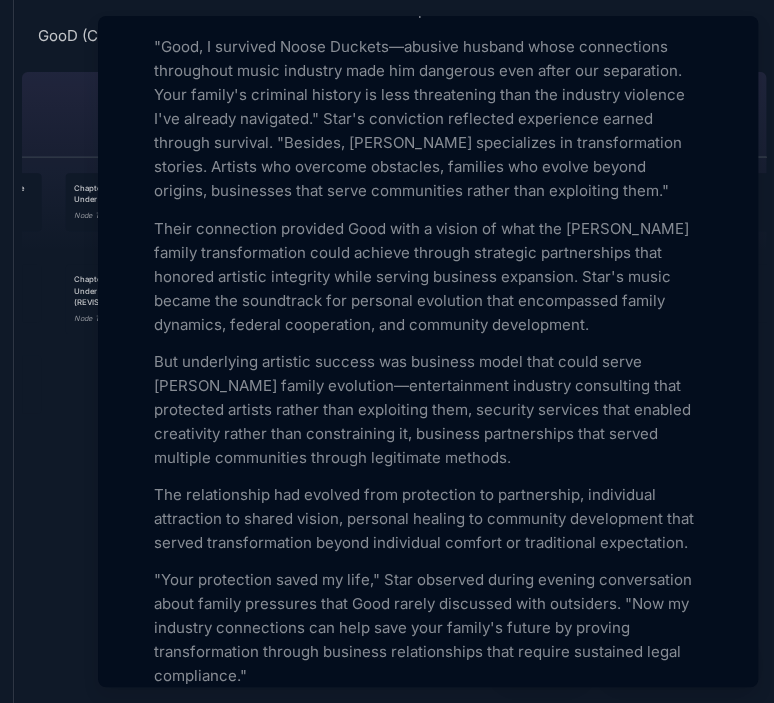 scroll, scrollTop: 5035, scrollLeft: 0, axis: vertical 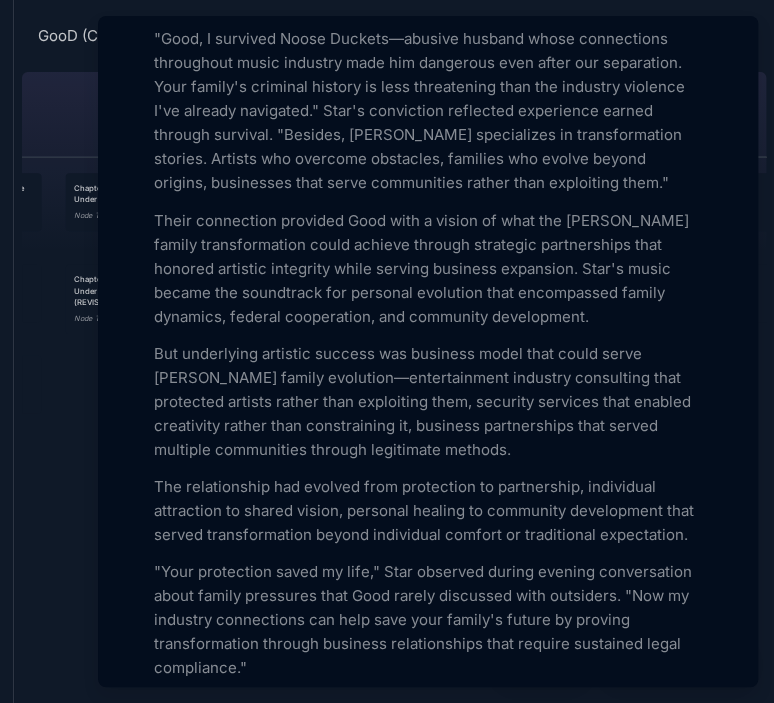 click on "But underlying artistic success was business model that could serve [PERSON_NAME] family evolution—entertainment industry consulting that protected artists rather than exploiting them, security services that enabled creativity rather than constraining it, business partnerships that served multiple communities through legitimate methods." at bounding box center (428, 402) 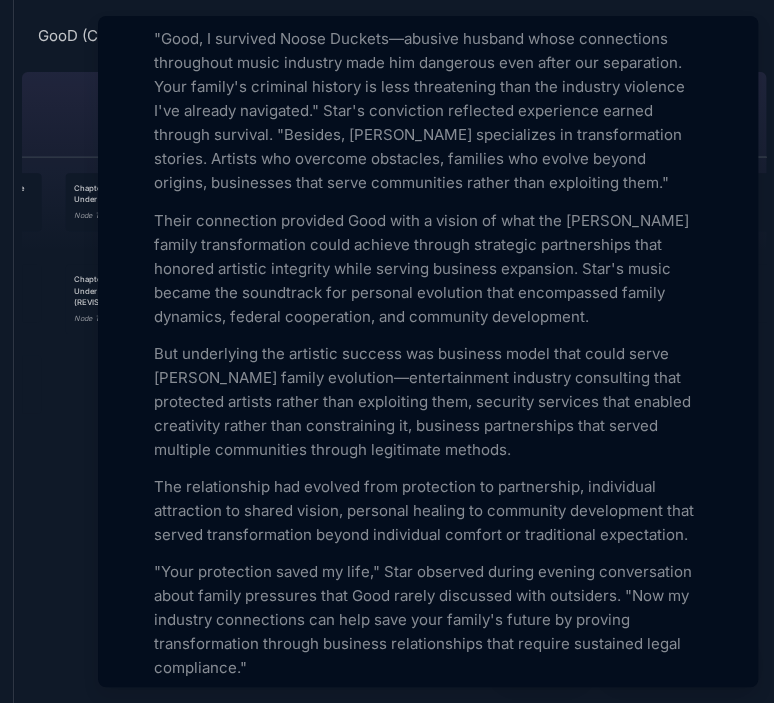 click on "But underlying the artistic success was business model that could serve [PERSON_NAME] family evolution—entertainment industry consulting that protected artists rather than exploiting them, security services that enabled creativity rather than constraining it, business partnerships that served multiple communities through legitimate methods." at bounding box center [428, 402] 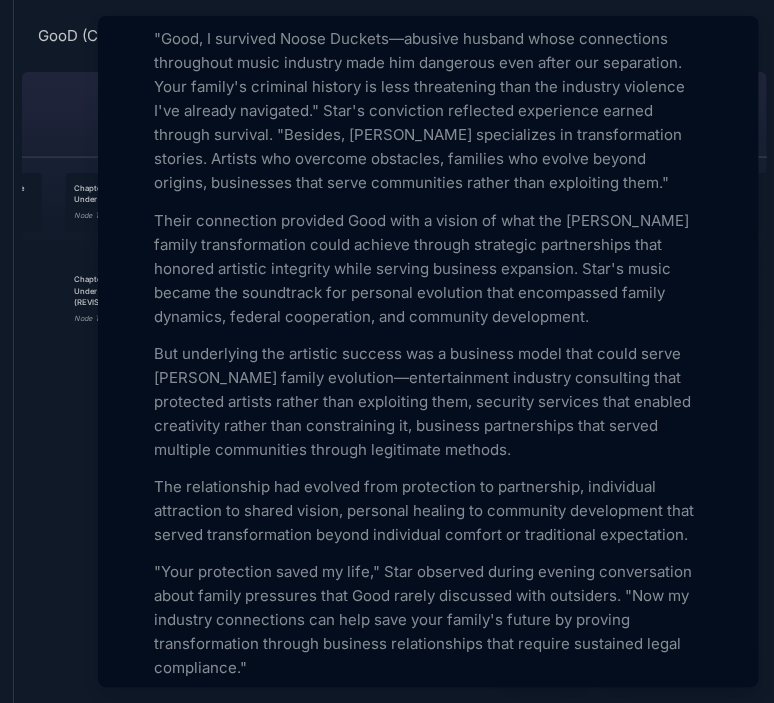 click on "But underlying the artistic success was a business model that could serve [PERSON_NAME] family evolution—entertainment industry consulting that protected artists rather than exploiting them, security services that enabled creativity rather than constraining it, business partnerships that served multiple communities through legitimate methods." at bounding box center (428, 402) 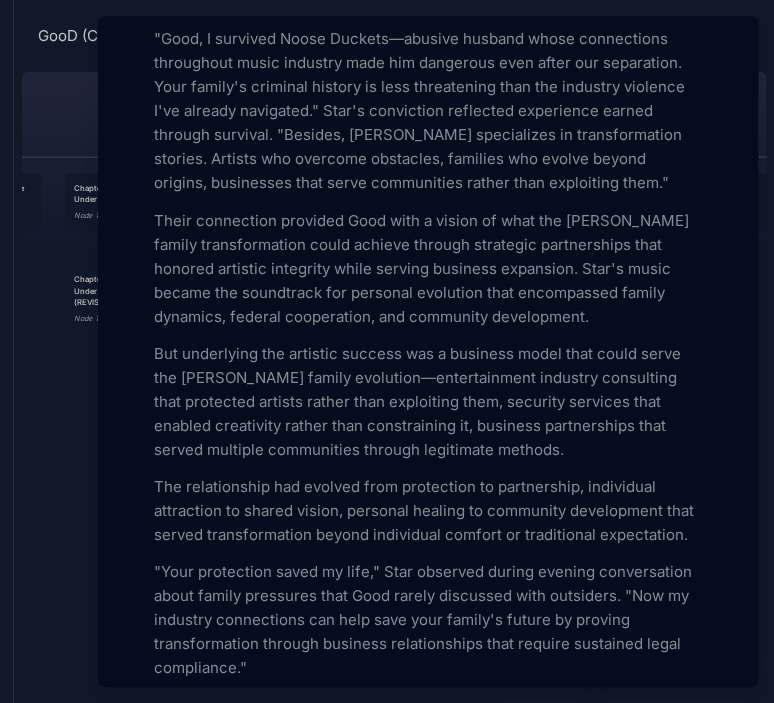 click on "But underlying the artistic success was a business model that could serve the [PERSON_NAME] family evolution—entertainment industry consulting that protected artists rather than exploiting them, security services that enabled creativity rather than constraining it, business partnerships that served multiple communities through legitimate methods." at bounding box center (428, 402) 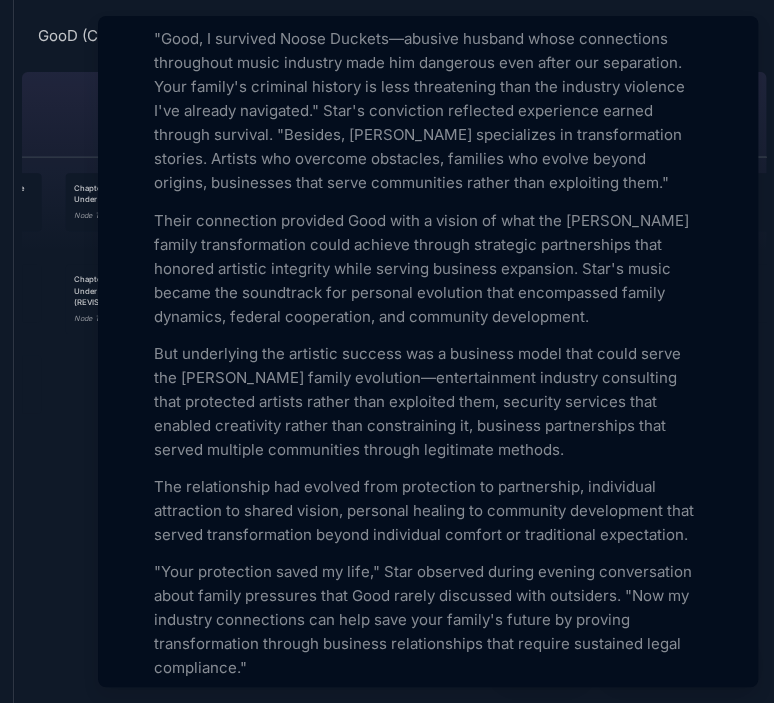 click on "But underlying the artistic success was a business model that could serve the [PERSON_NAME] family evolution—entertainment industry consulting that protected artists rather than exploited them, security services that enabled creativity rather than constraining it, business partnerships that served multiple communities through legitimate methods." at bounding box center [428, 402] 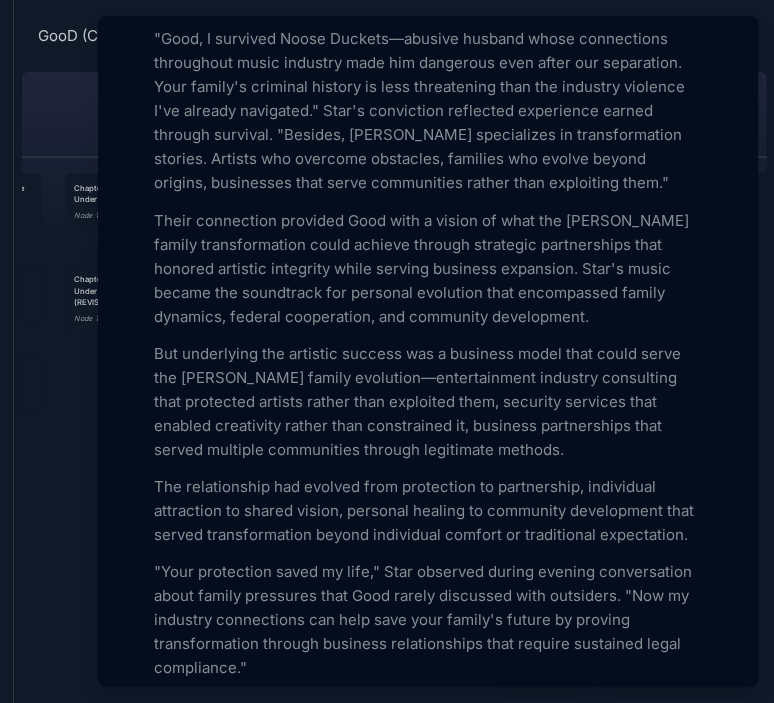 click on "The relationship had evolved from protection to partnership, individual attraction to shared vision, personal healing to community development that served transformation beyond individual comfort or traditional expectation." at bounding box center (428, 511) 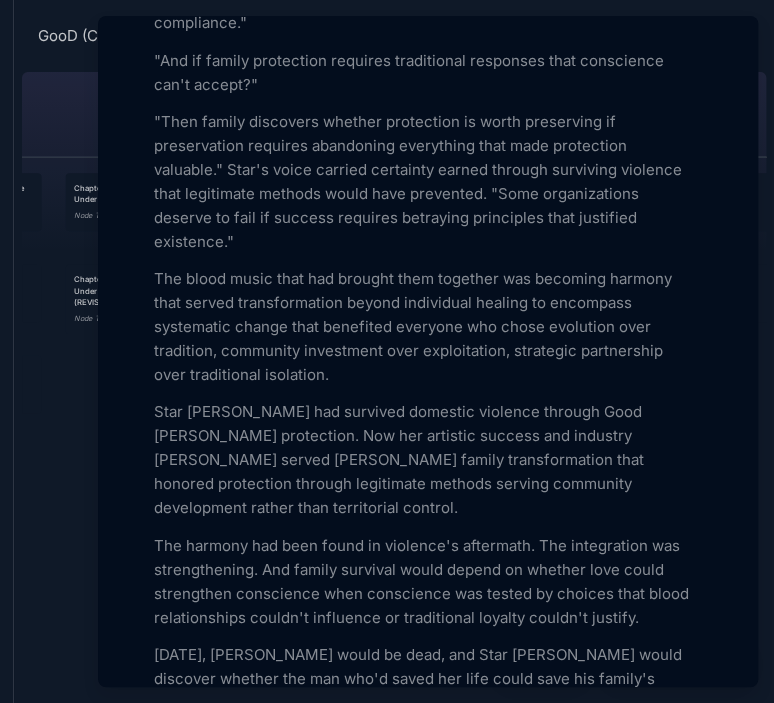 scroll, scrollTop: 5704, scrollLeft: 0, axis: vertical 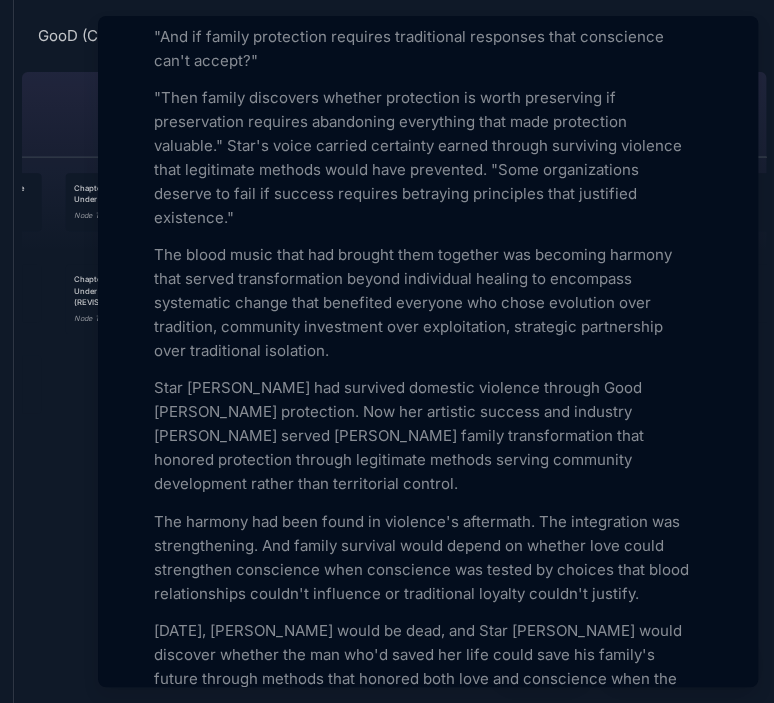 click on "Star [PERSON_NAME] had survived domestic violence through Good [PERSON_NAME] protection. Now her artistic success and industry [PERSON_NAME] served [PERSON_NAME] family transformation that honored protection through legitimate methods serving community development rather than territorial control." at bounding box center [428, 436] 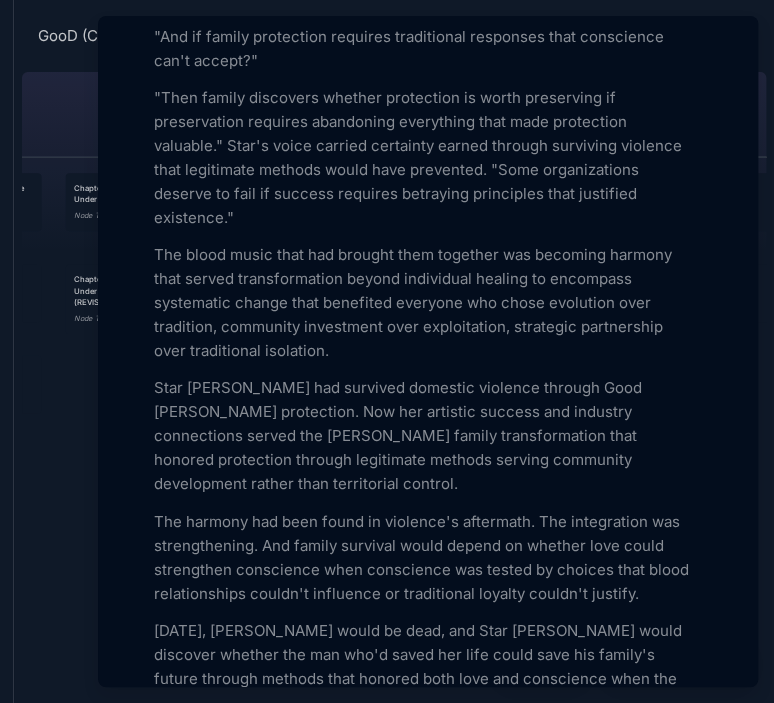 click on "The harmony had been found in violence's aftermath. The integration was strengthening. And family survival would depend on whether love could strengthen conscience when conscience was tested by choices that blood relationships couldn't influence or traditional loyalty couldn't justify." at bounding box center [428, 558] 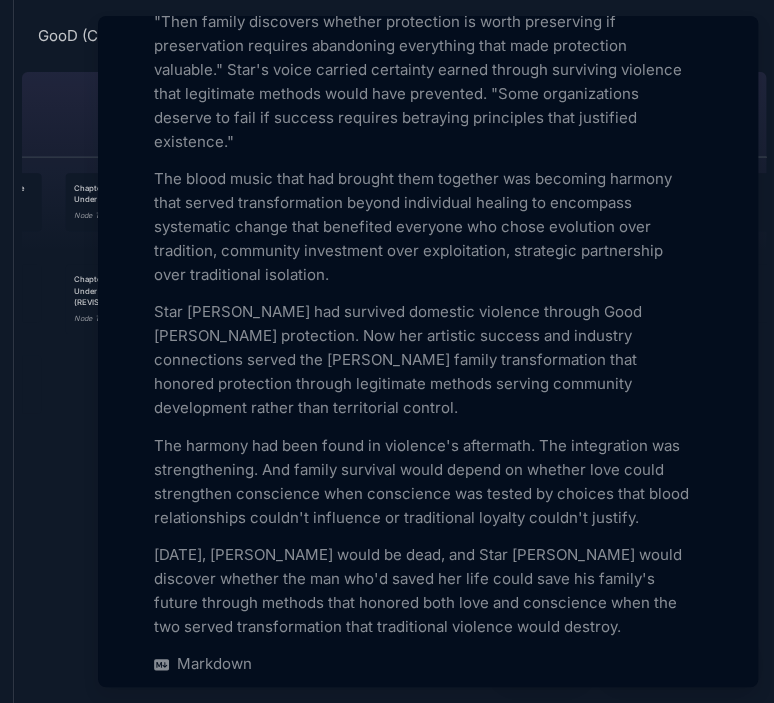 scroll, scrollTop: 5804, scrollLeft: 0, axis: vertical 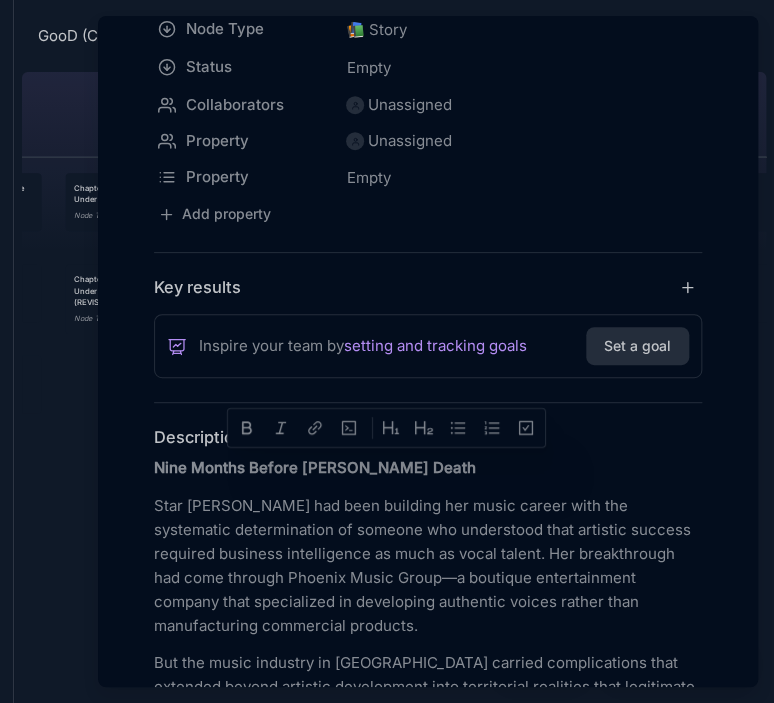 drag, startPoint x: 644, startPoint y: 580, endPoint x: 150, endPoint y: 462, distance: 507.8976 